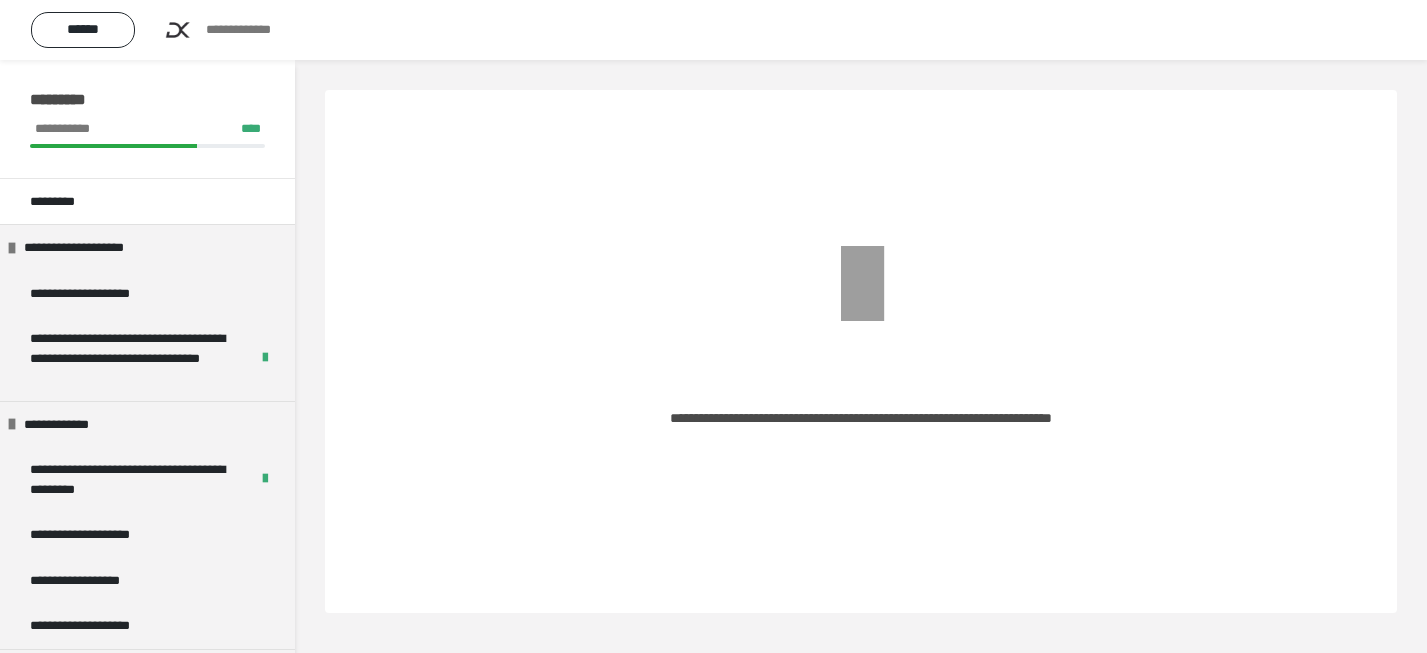 scroll, scrollTop: 60, scrollLeft: 0, axis: vertical 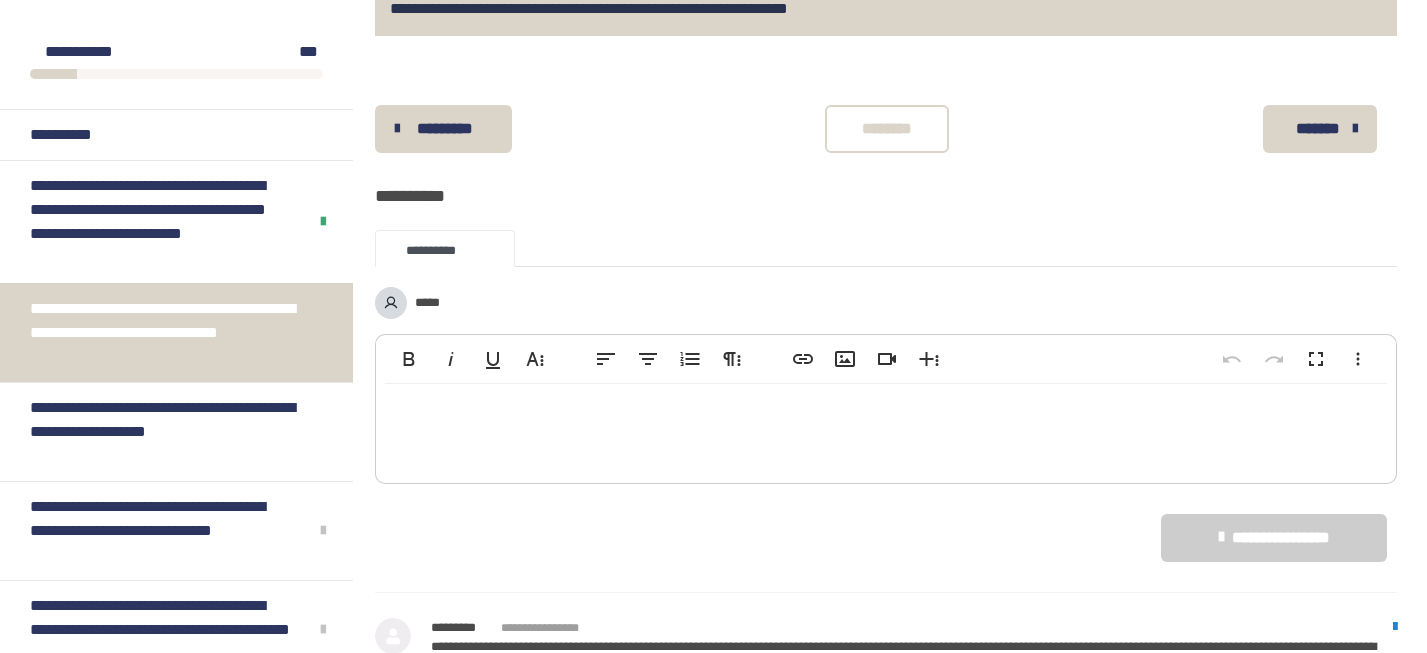 click on "**********" at bounding box center [168, 333] 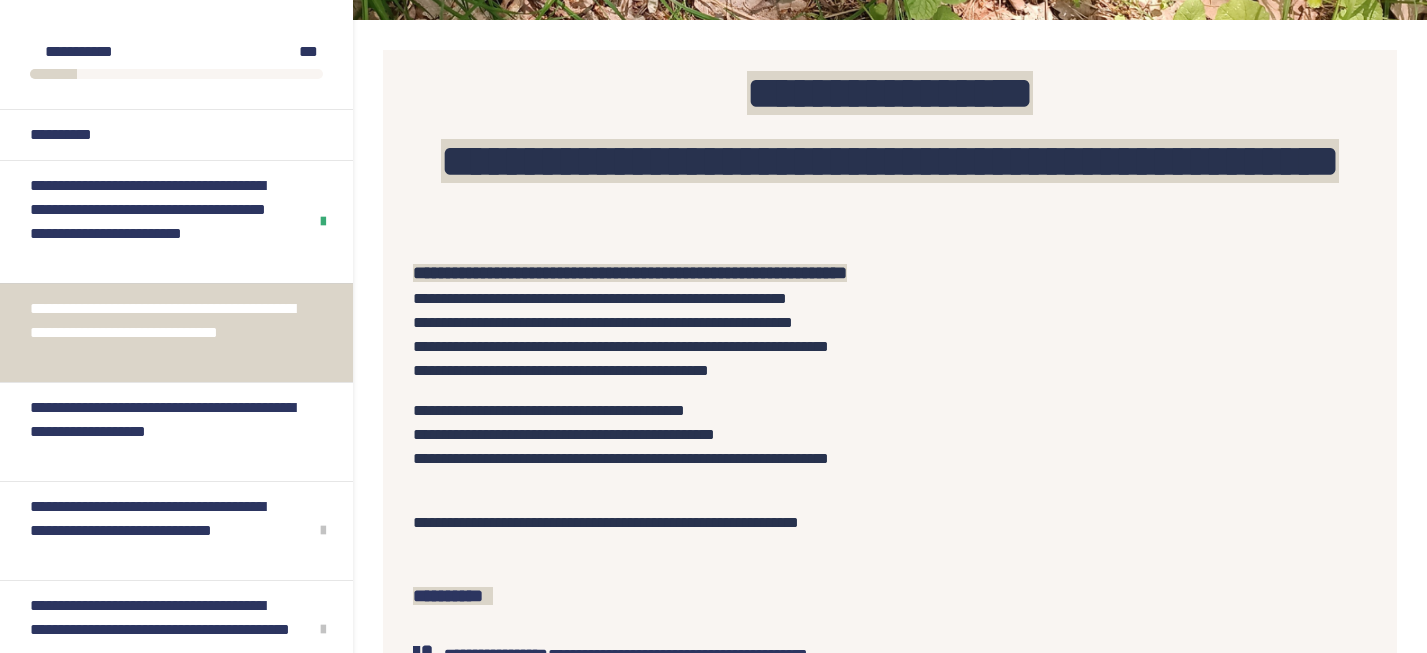scroll, scrollTop: 271, scrollLeft: 0, axis: vertical 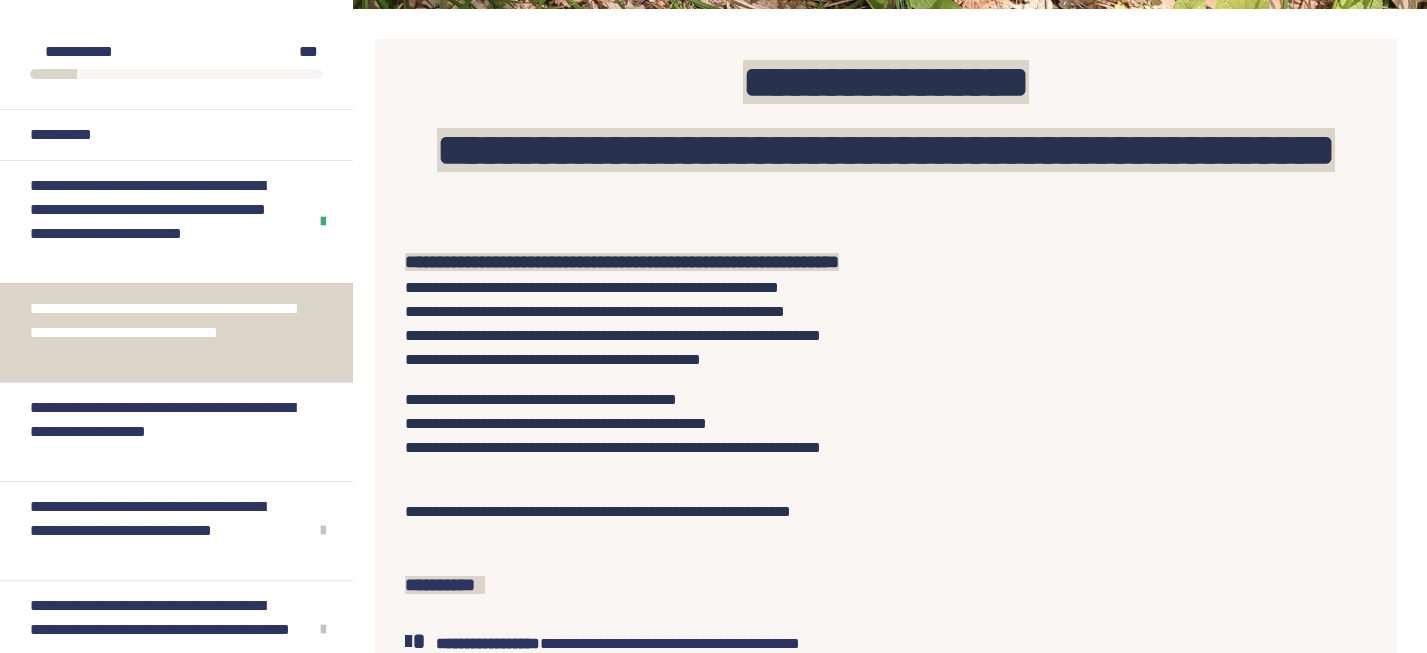 click on "**********" at bounding box center [886, 129] 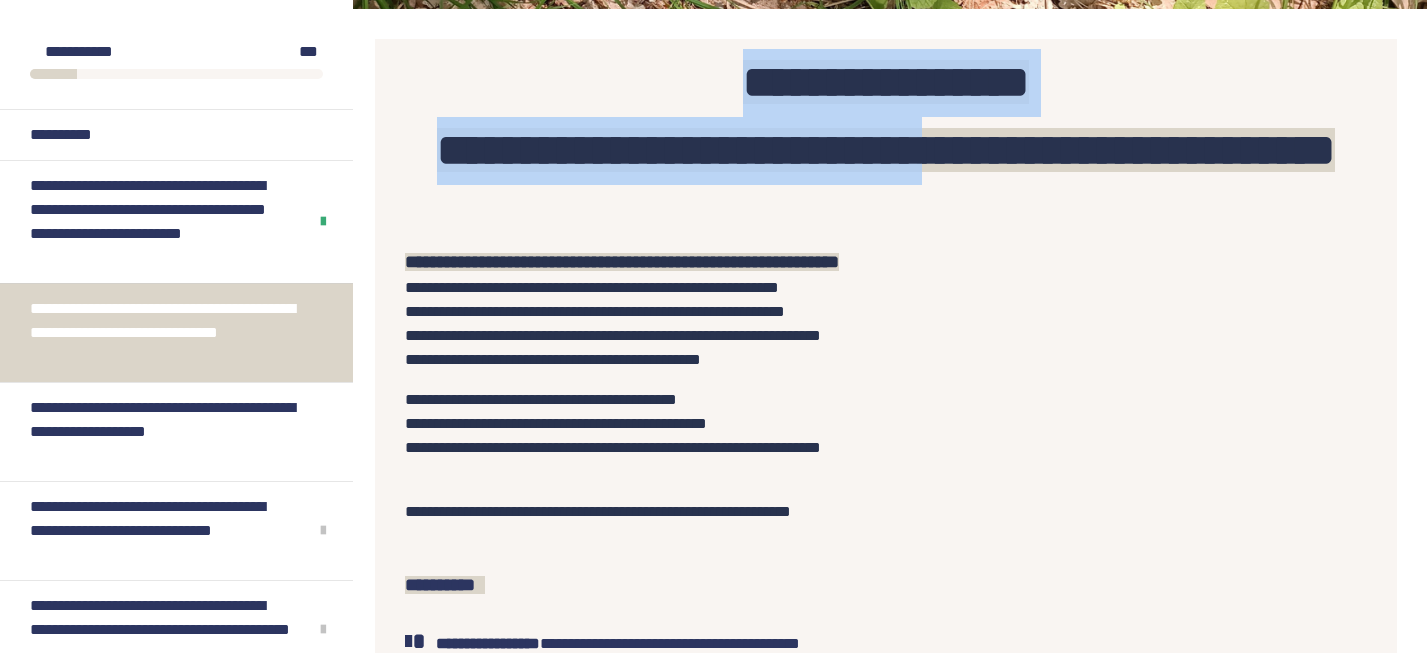 drag, startPoint x: 708, startPoint y: 66, endPoint x: 1083, endPoint y: 143, distance: 382.82373 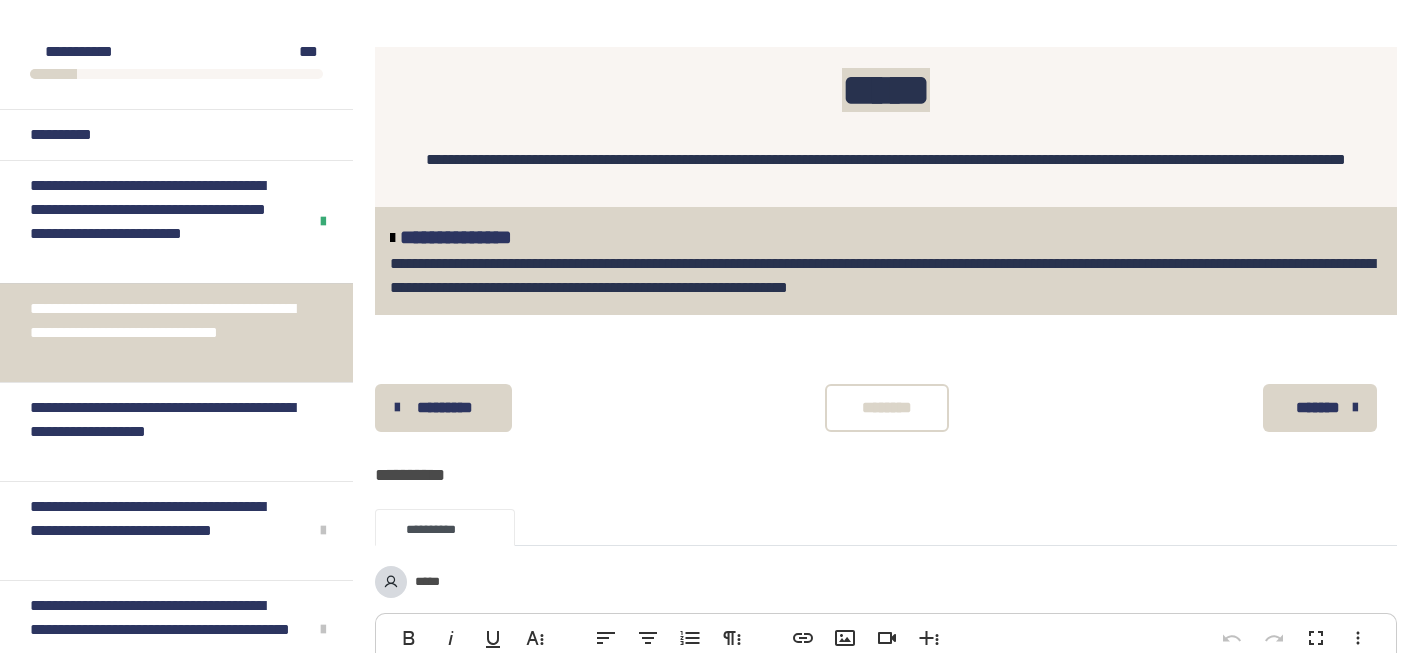 scroll, scrollTop: 2166, scrollLeft: 0, axis: vertical 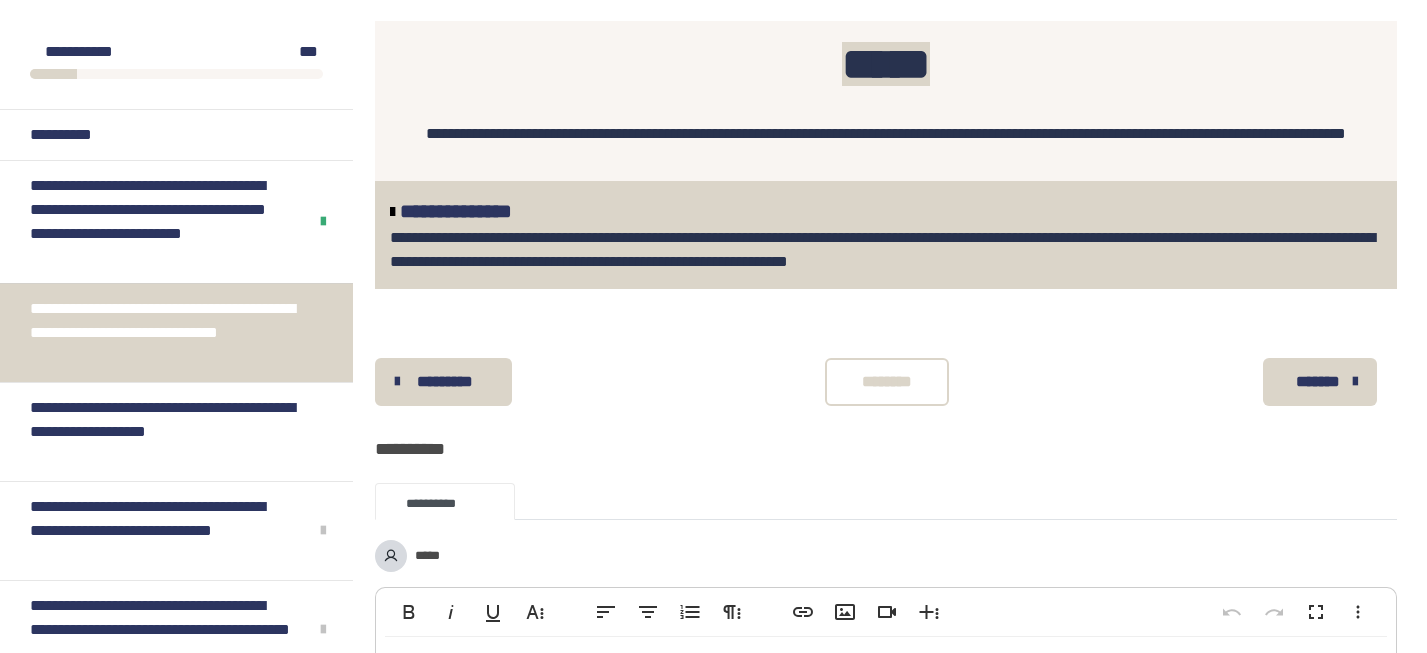click on "********" at bounding box center [887, 382] 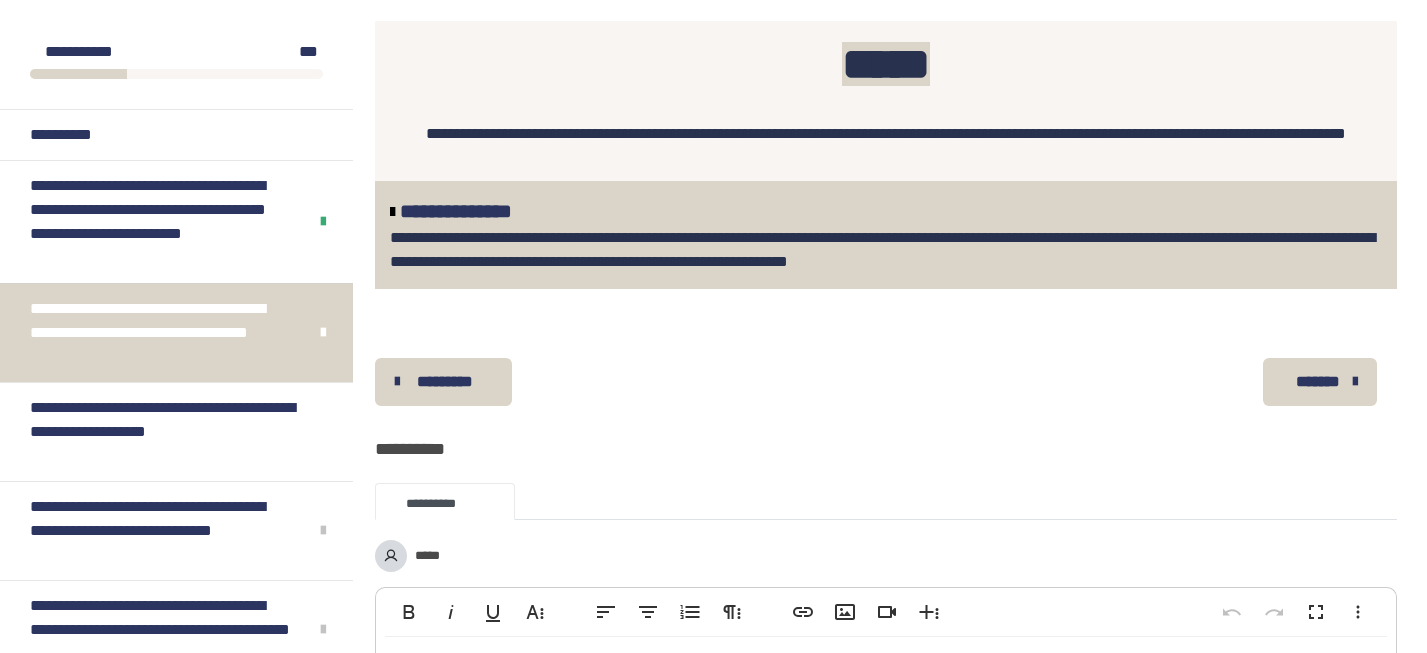 click on "*******" at bounding box center (1318, 382) 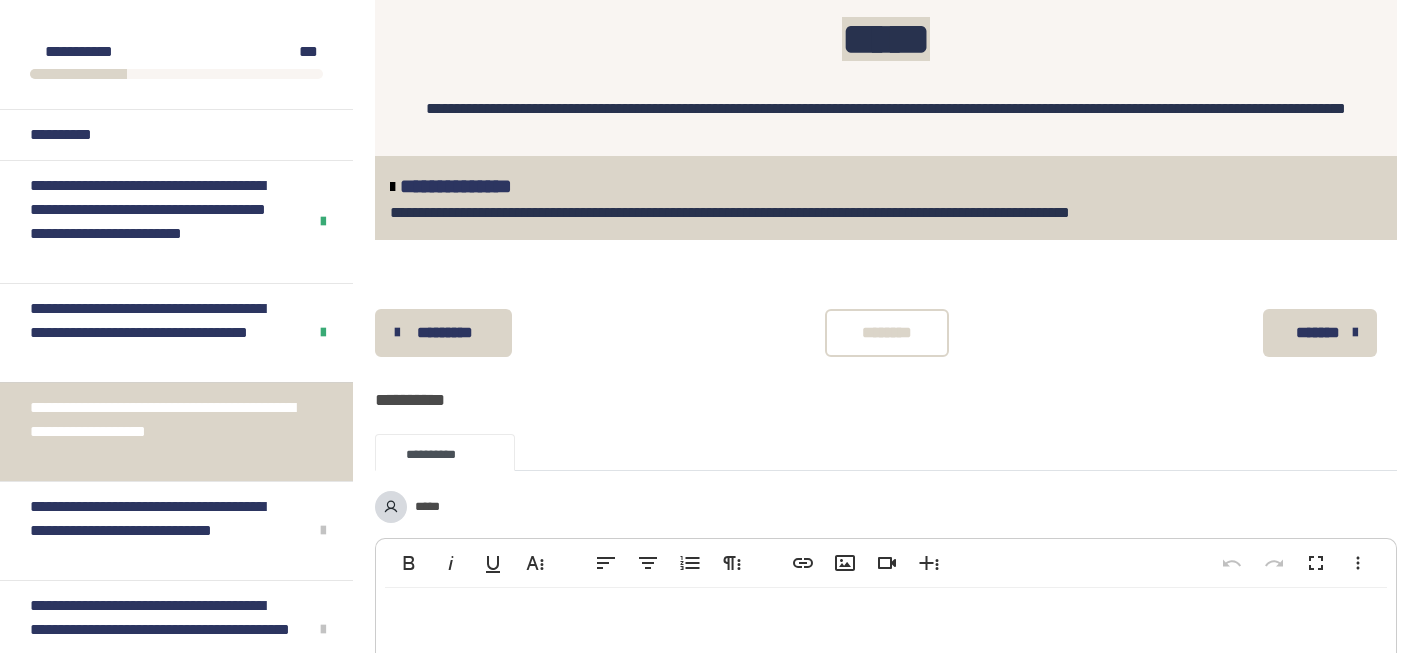 scroll, scrollTop: 2336, scrollLeft: 0, axis: vertical 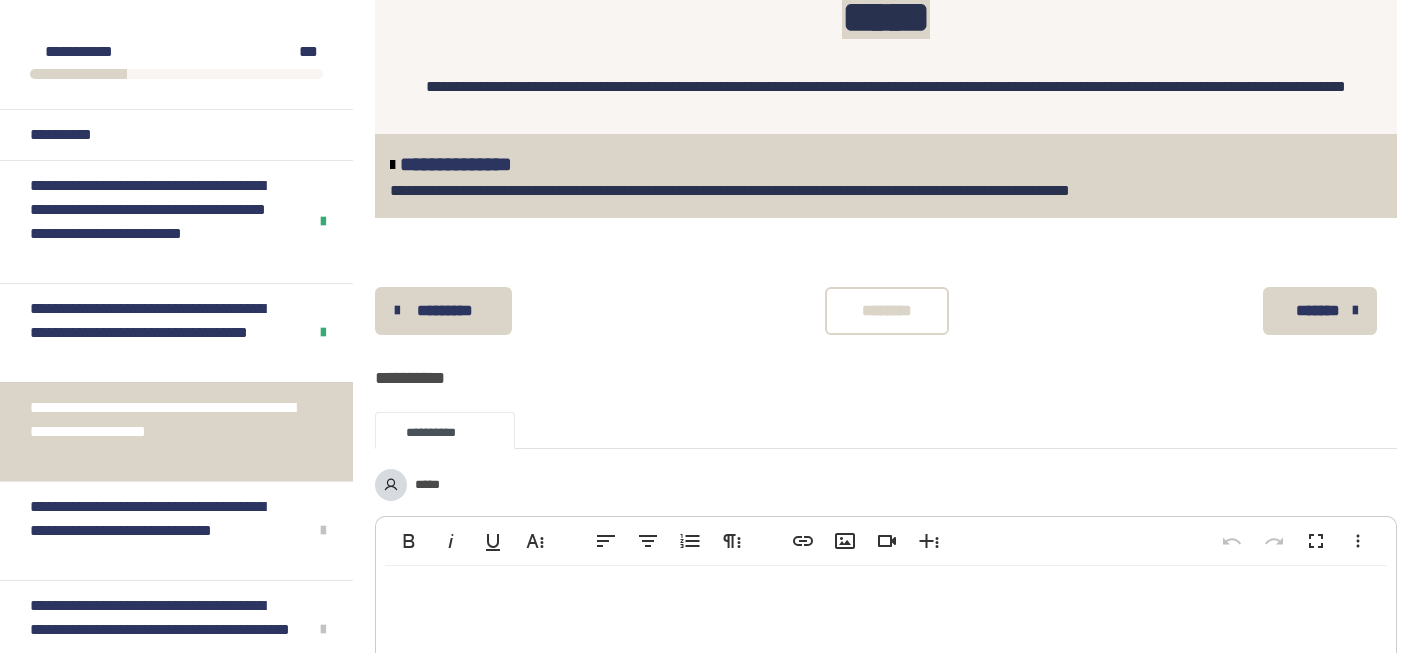click at bounding box center [1141, -506] 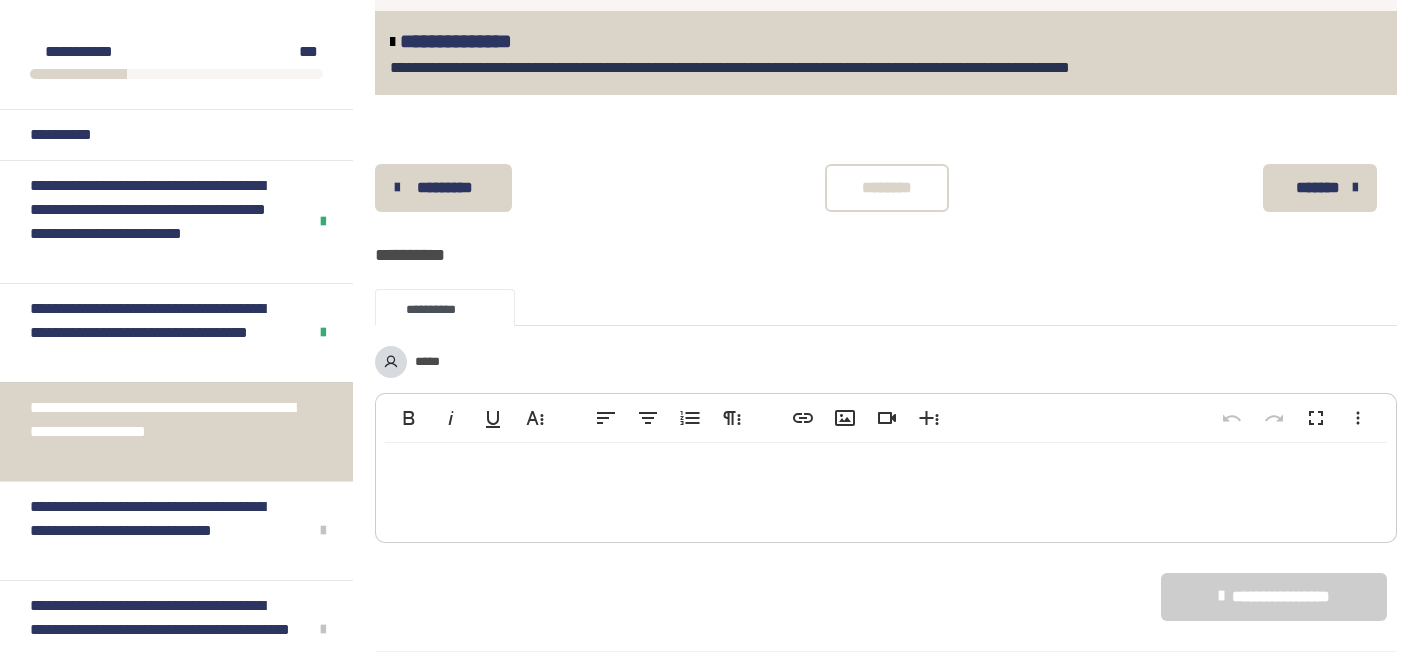 scroll, scrollTop: 2457, scrollLeft: 0, axis: vertical 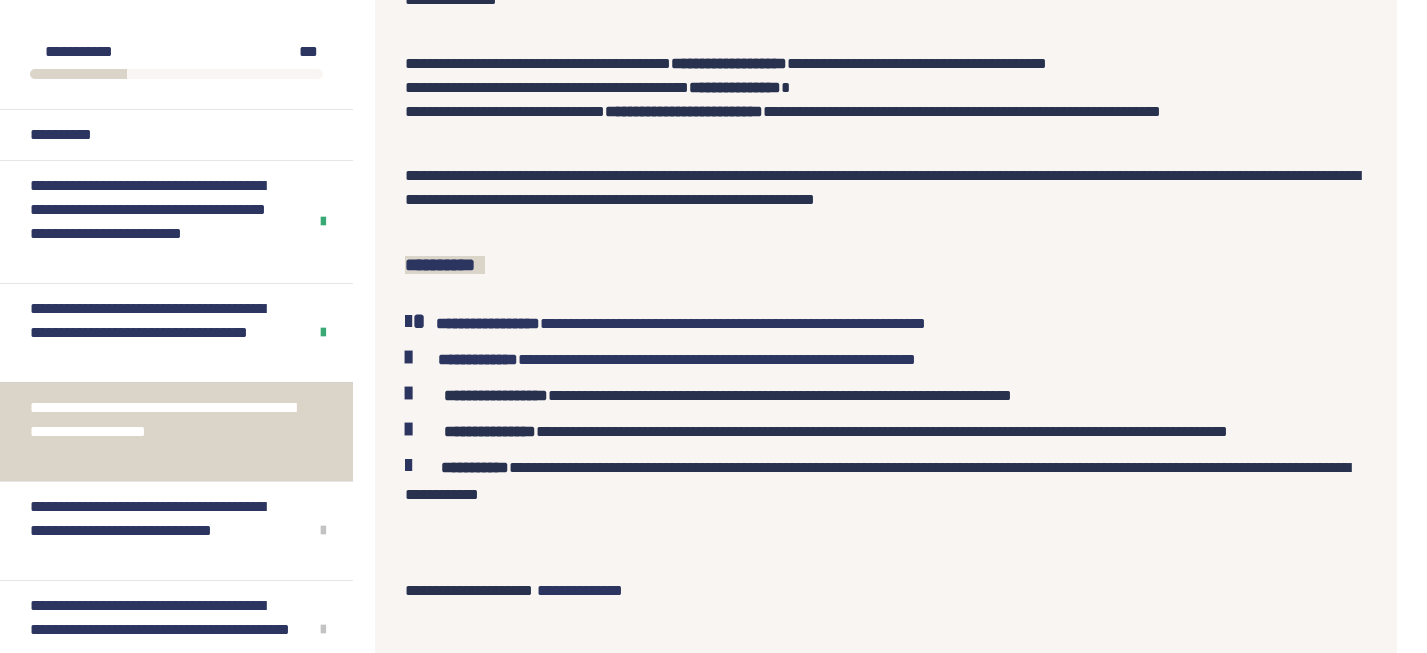 click on "**********" at bounding box center [886, -472] 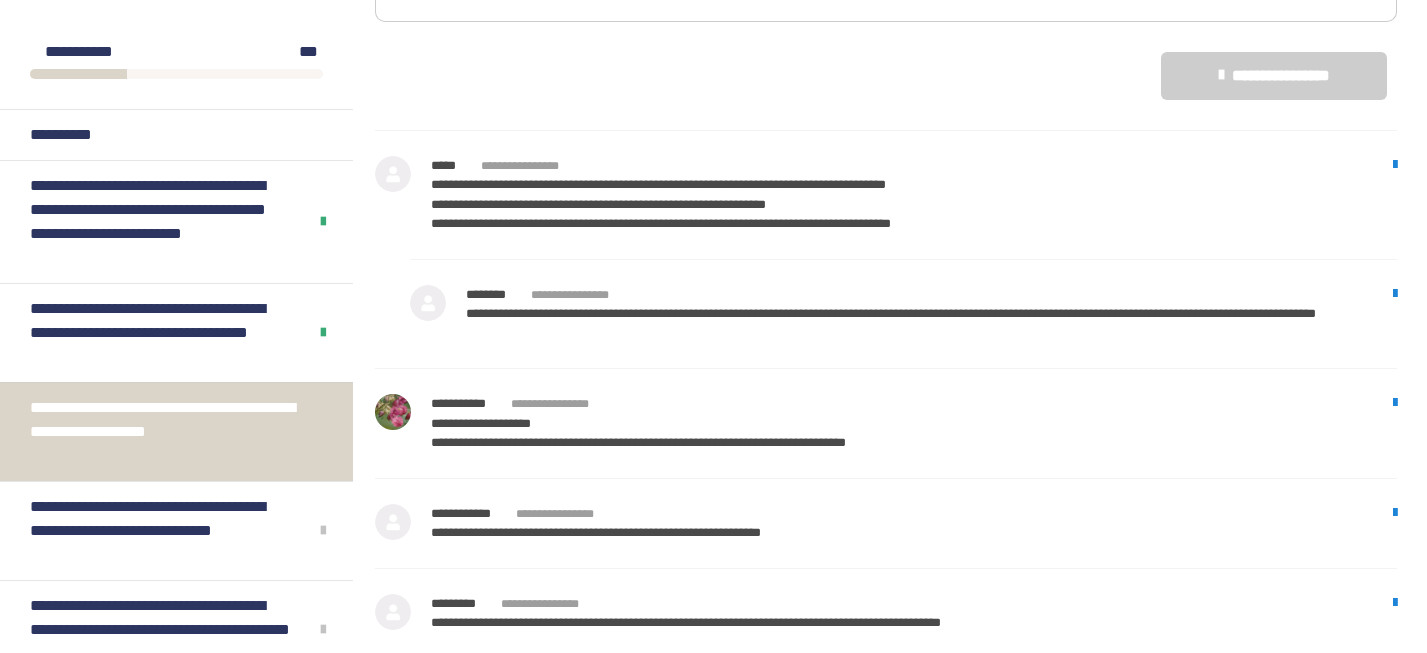 scroll, scrollTop: 2991, scrollLeft: 0, axis: vertical 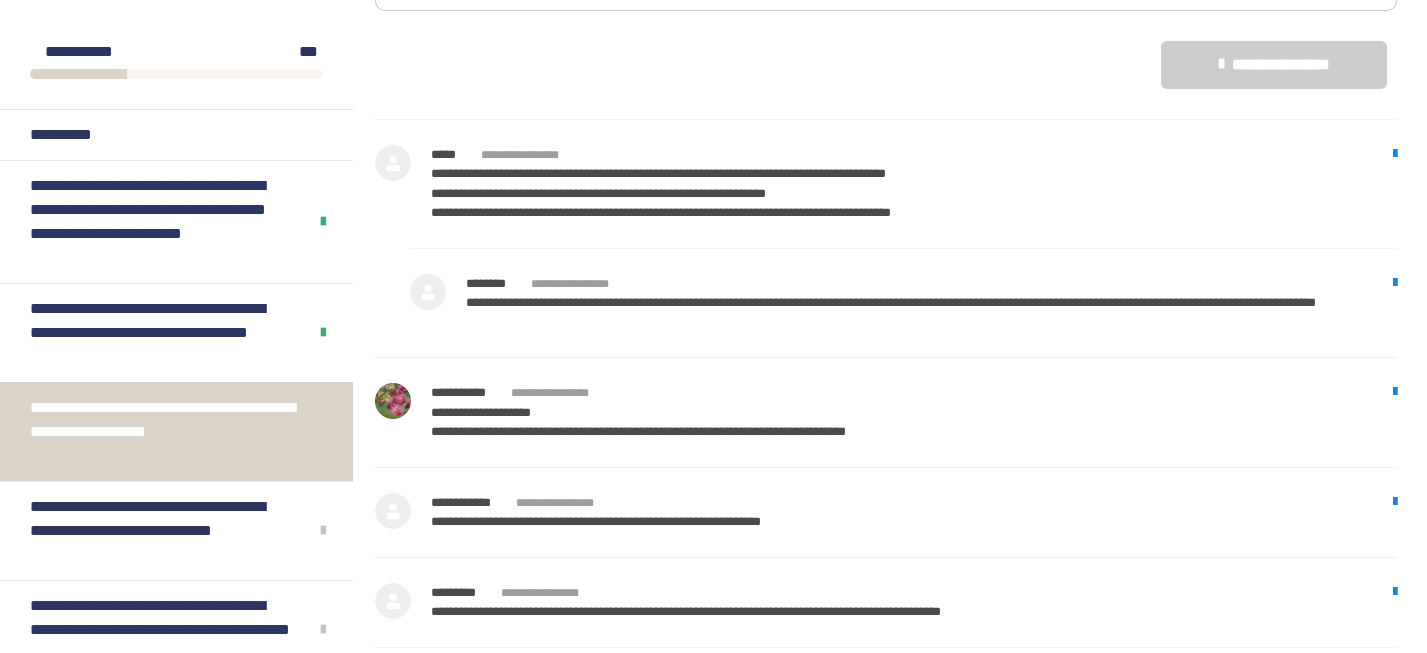click on "********" at bounding box center (887, -344) 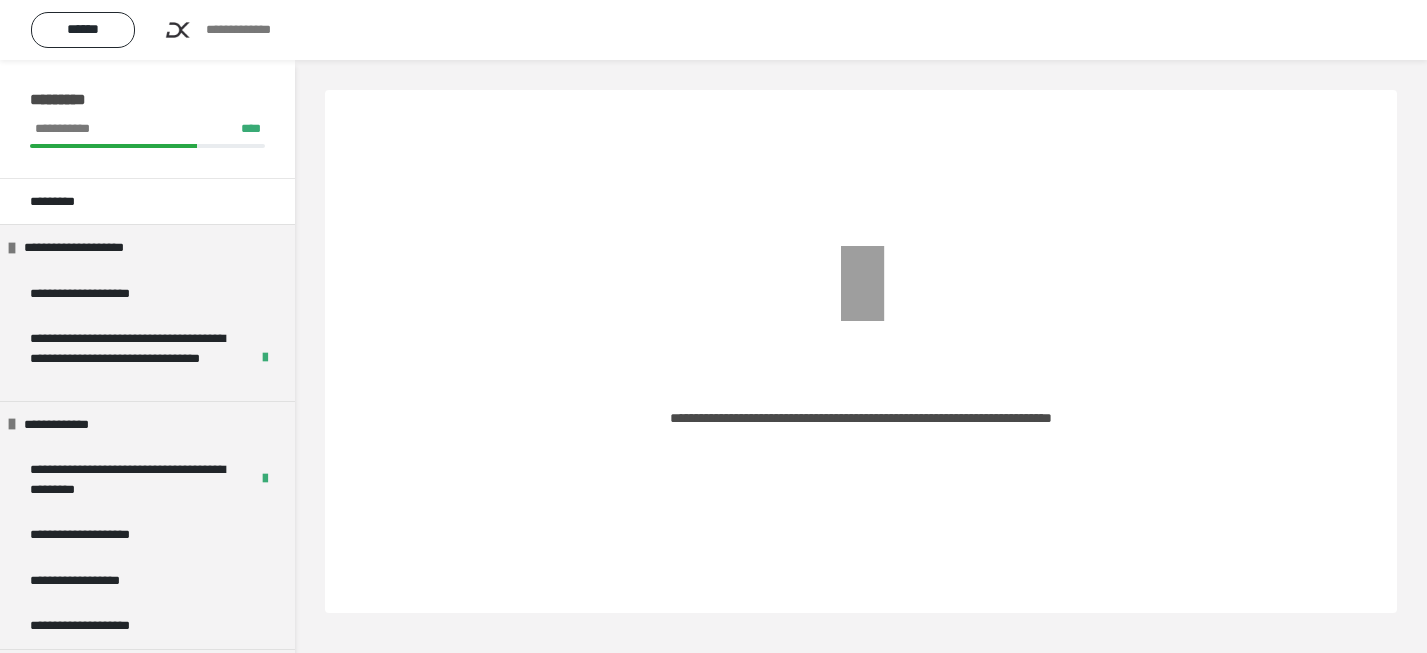 scroll, scrollTop: 60, scrollLeft: 0, axis: vertical 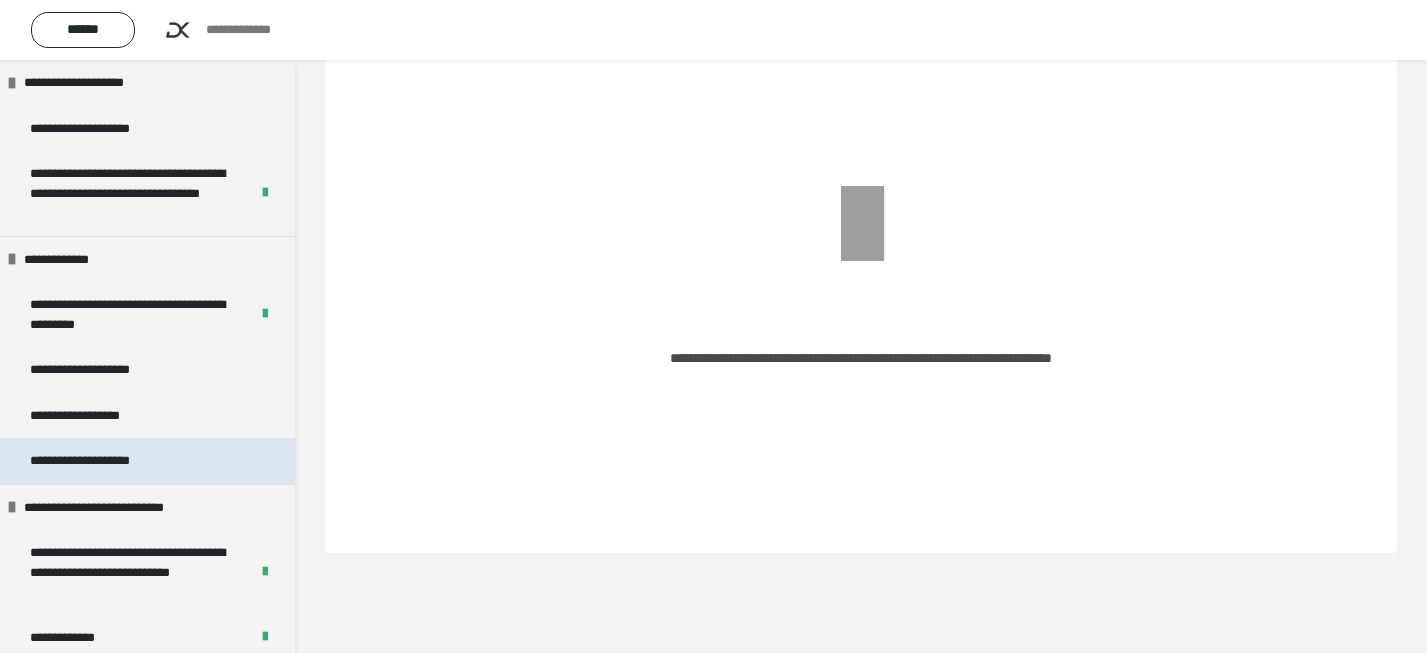 click on "**********" at bounding box center (120, 461) 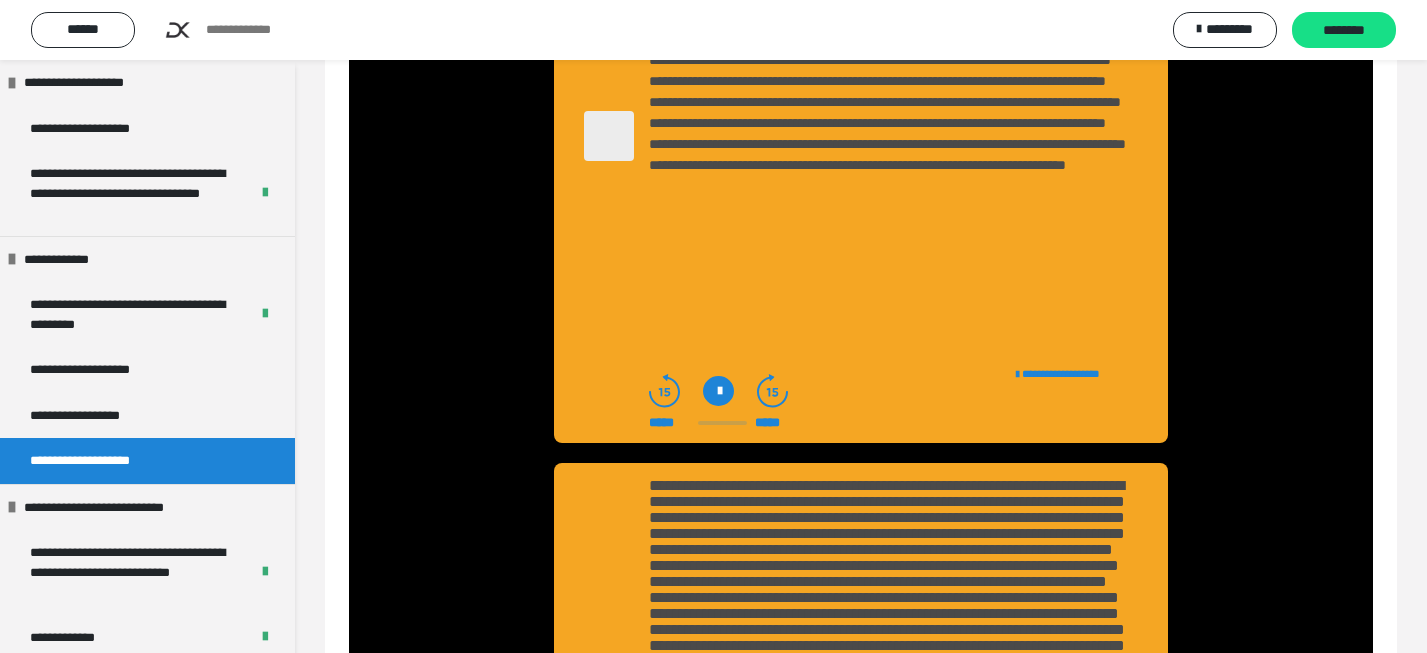 scroll, scrollTop: 327, scrollLeft: 0, axis: vertical 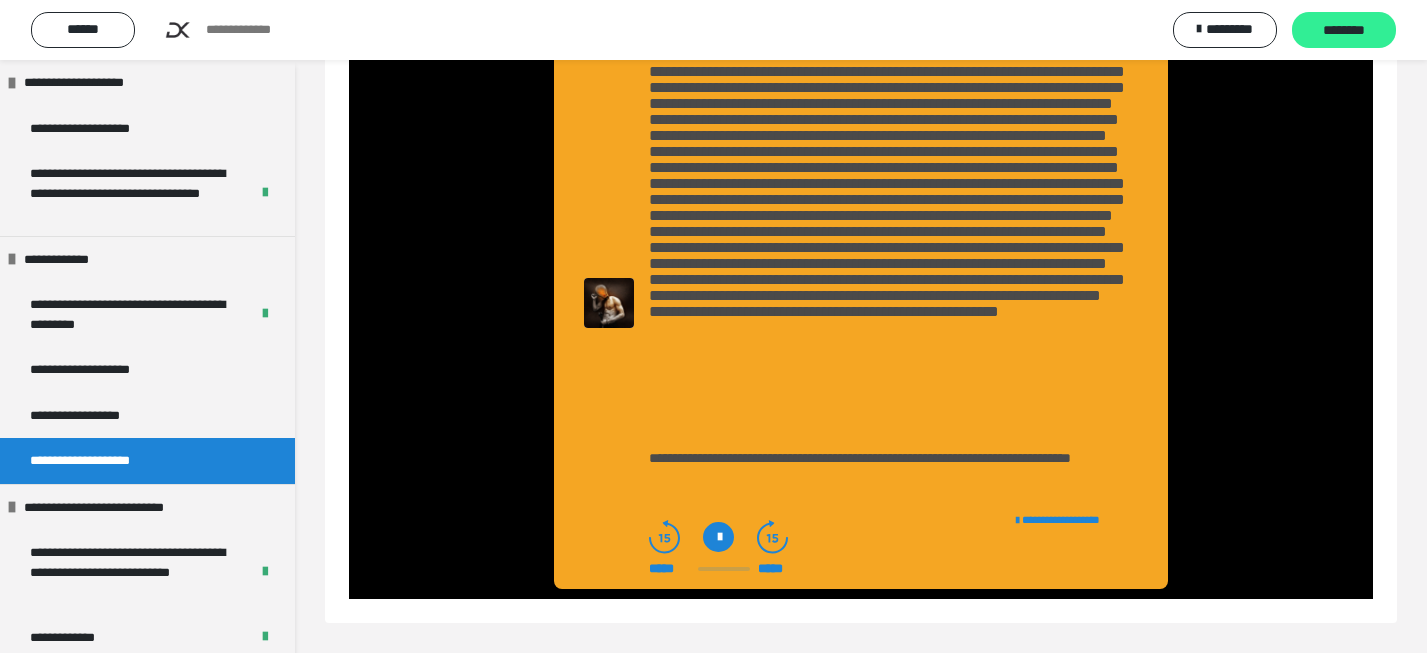 click on "********" at bounding box center (1344, 31) 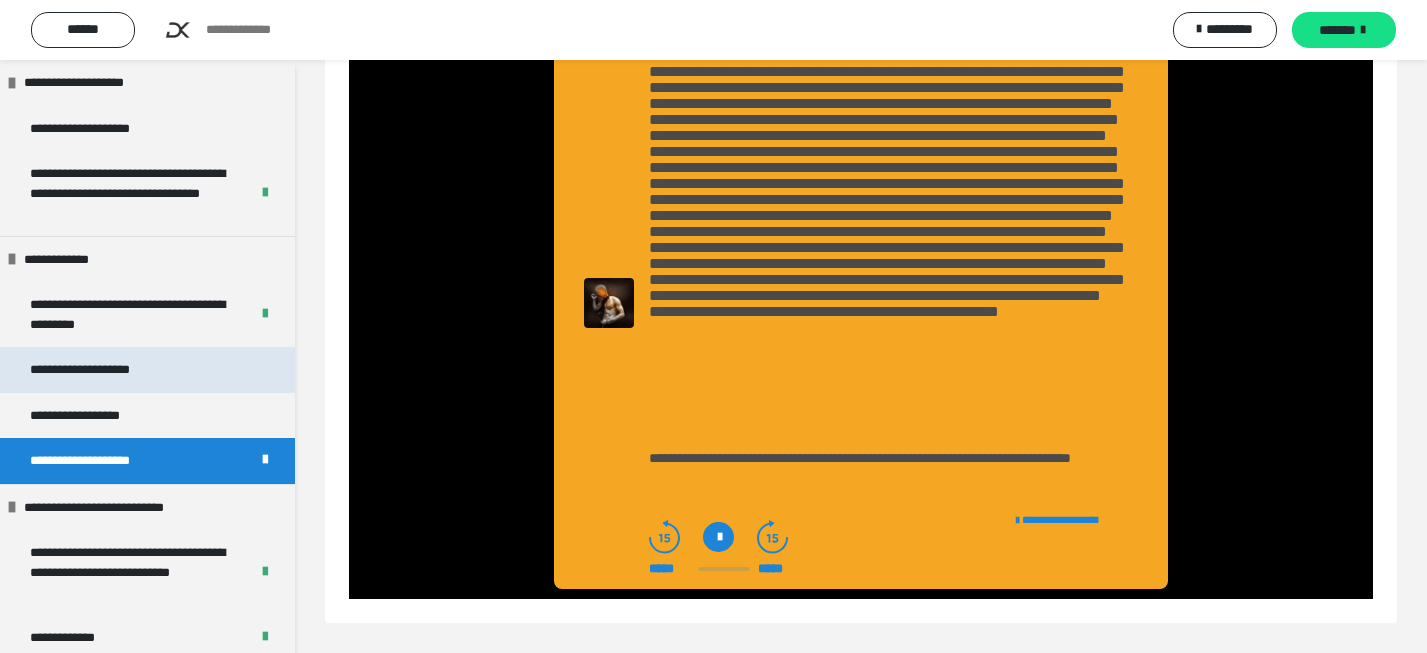 click on "**********" at bounding box center (118, 370) 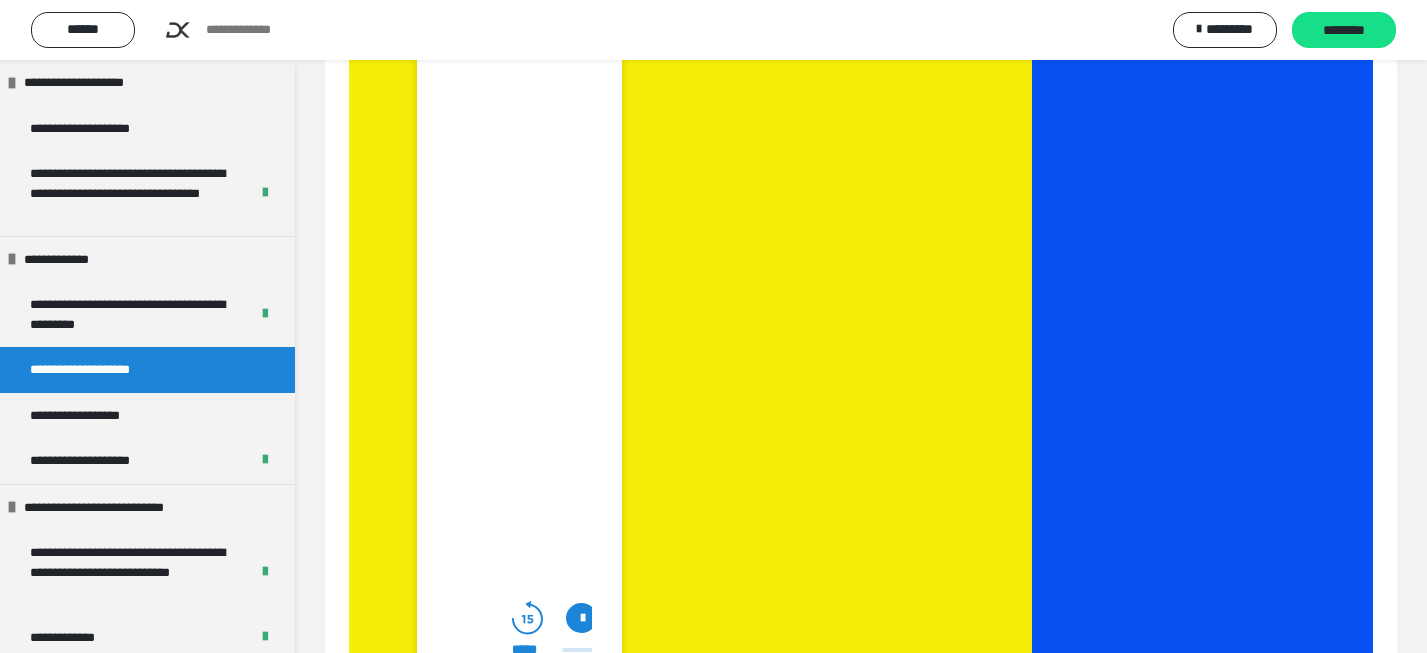 scroll, scrollTop: 1684, scrollLeft: 0, axis: vertical 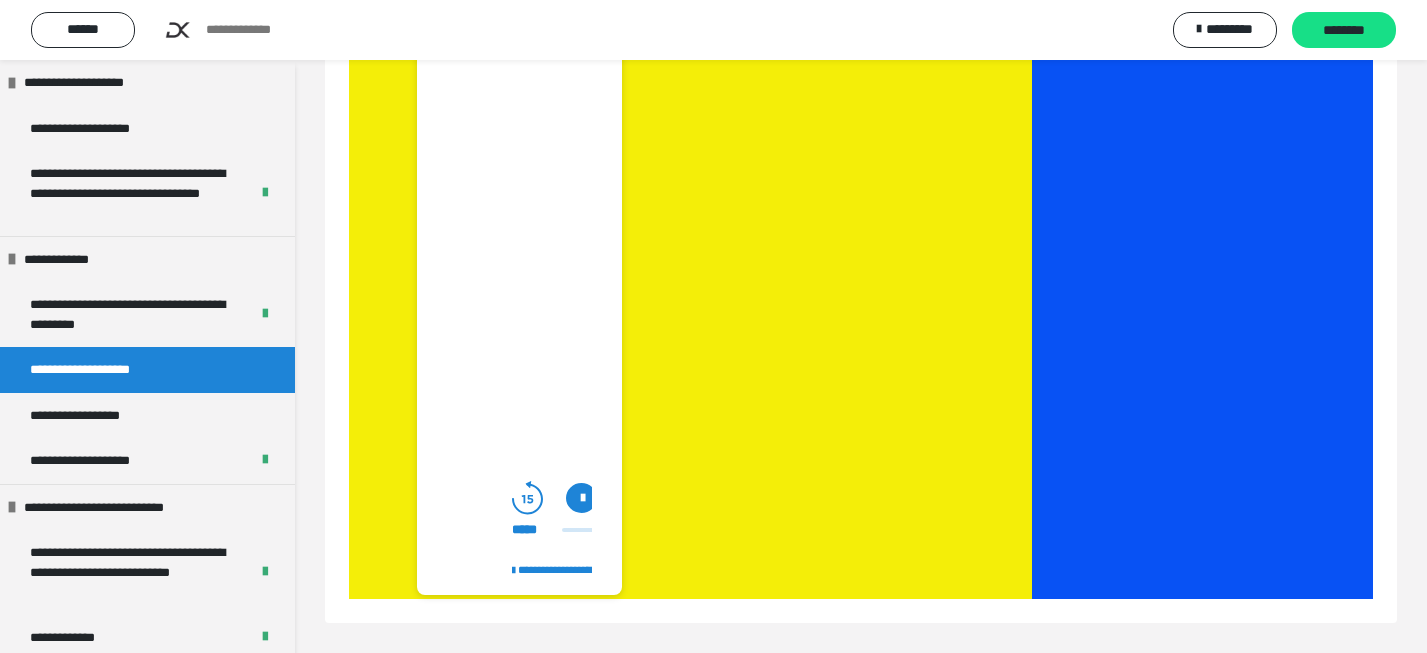 click at bounding box center (581, 498) 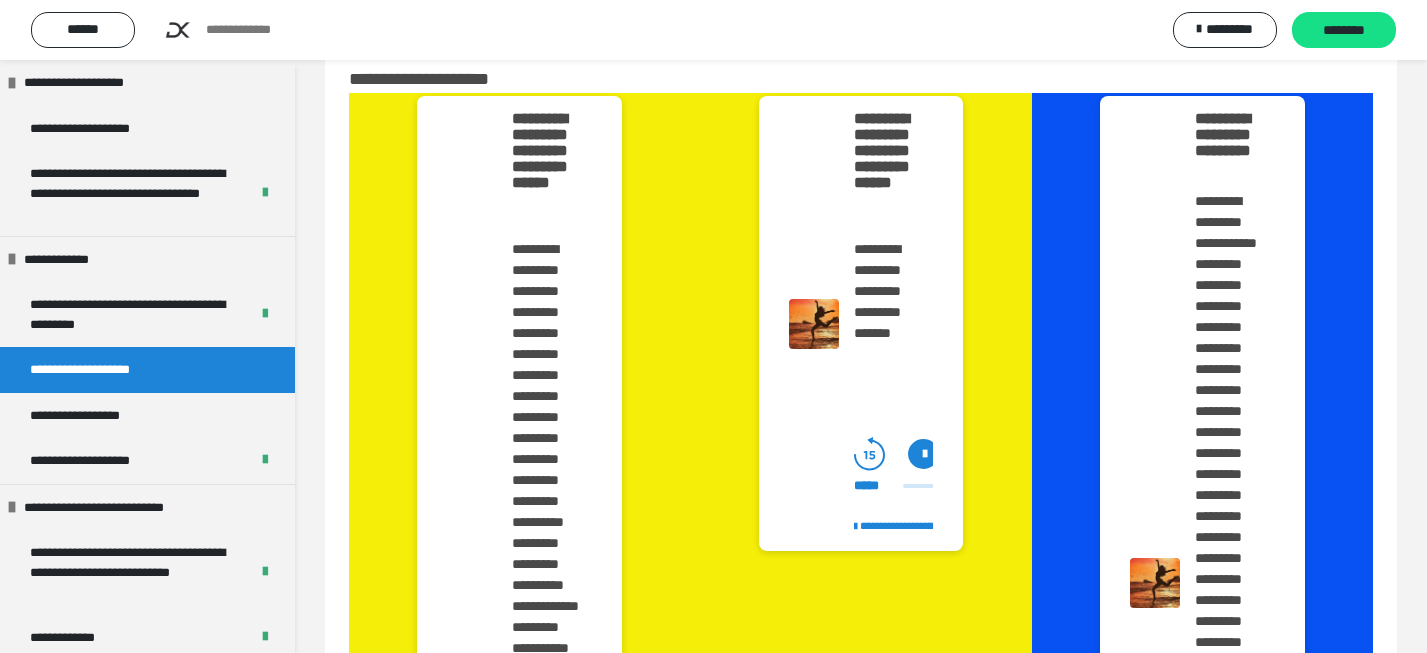 scroll, scrollTop: 0, scrollLeft: 0, axis: both 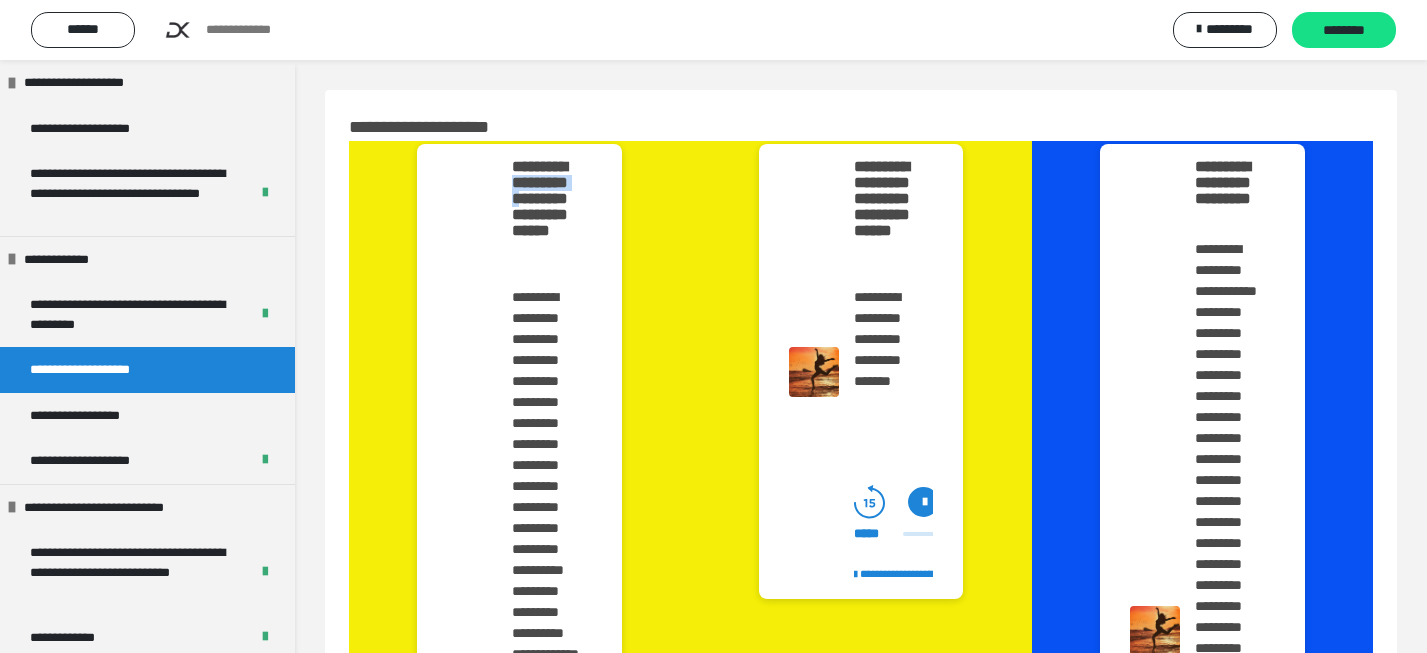 drag, startPoint x: 514, startPoint y: 200, endPoint x: 560, endPoint y: 220, distance: 50.159744 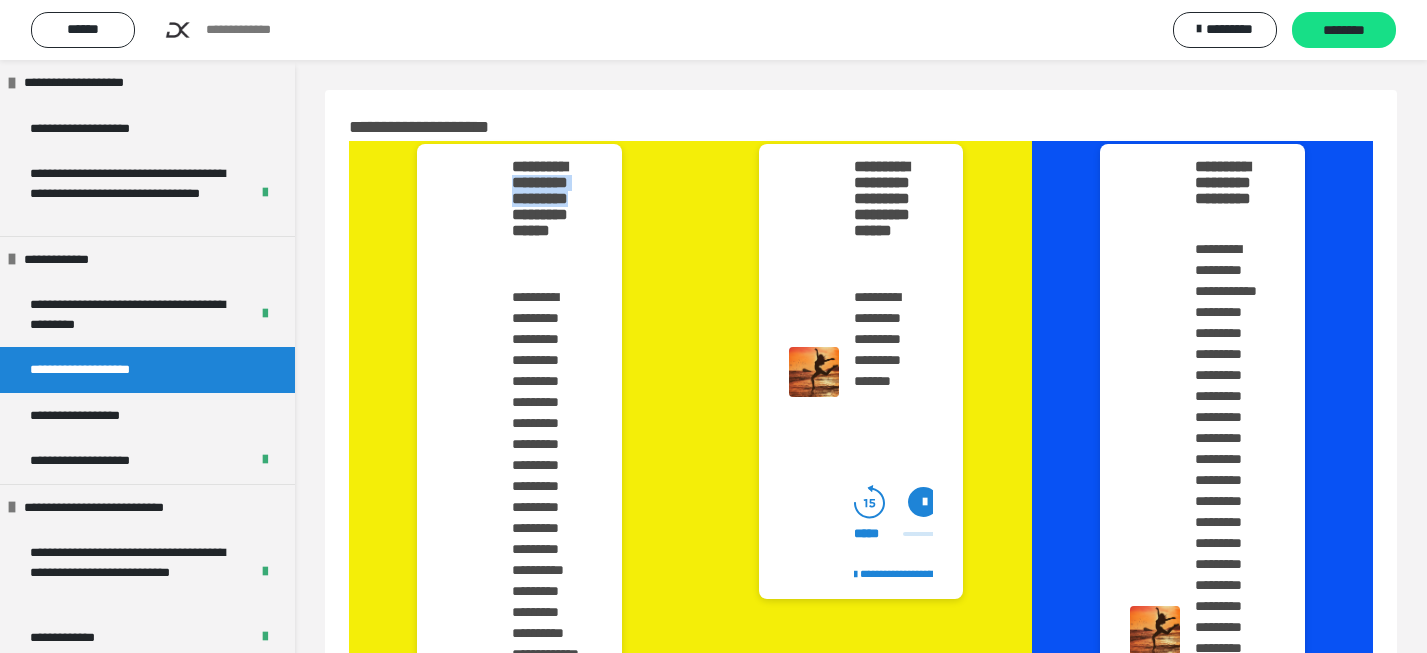 copy on "**********" 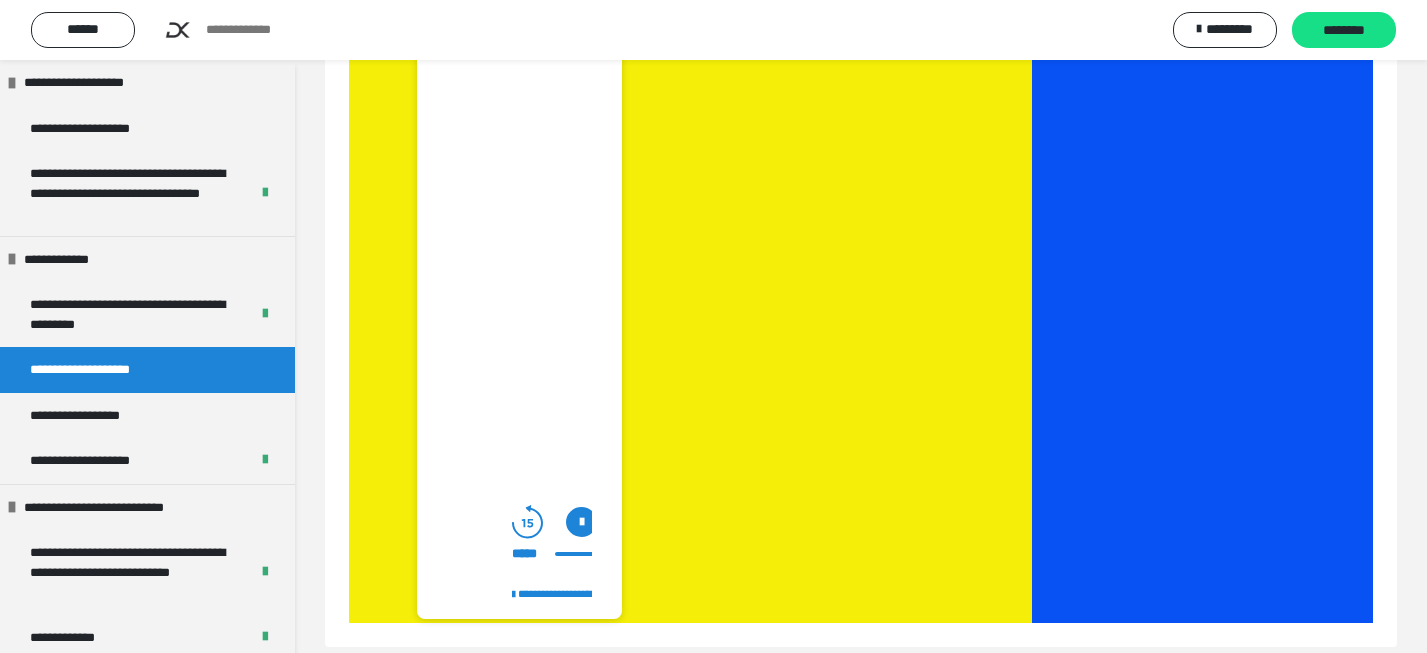 scroll, scrollTop: 1684, scrollLeft: 0, axis: vertical 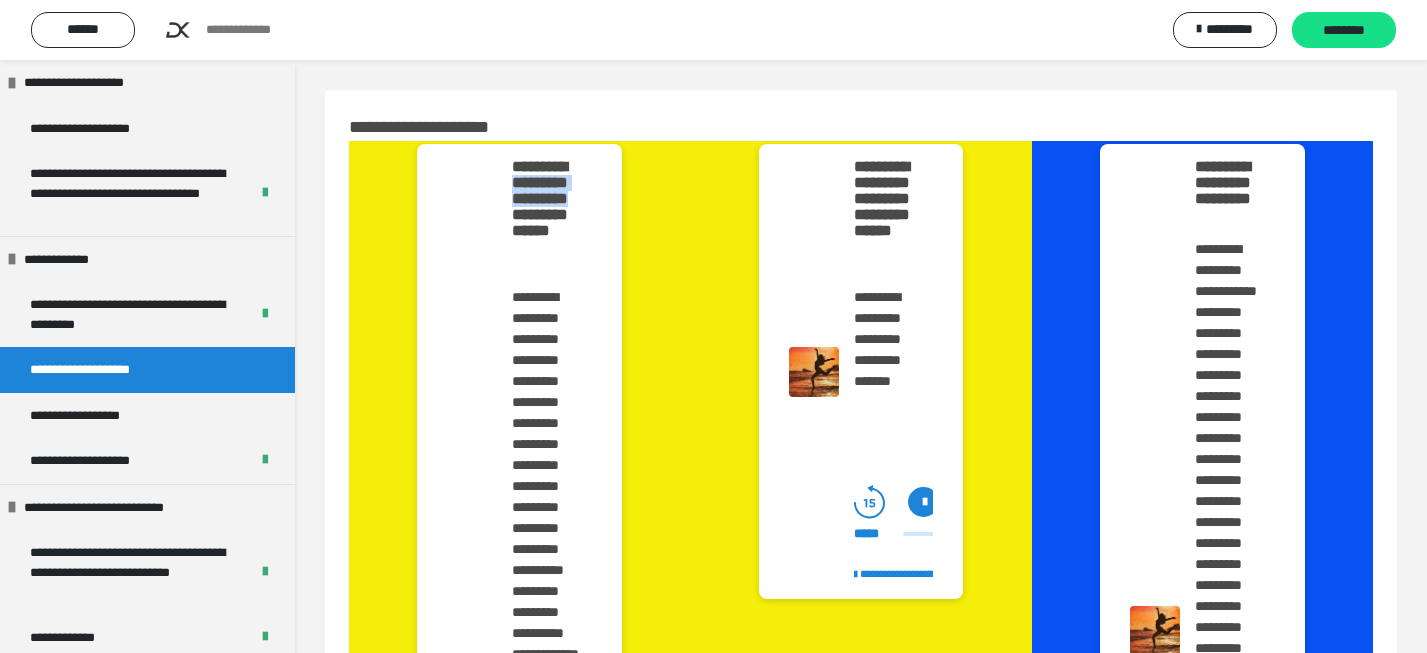 click at bounding box center (923, 502) 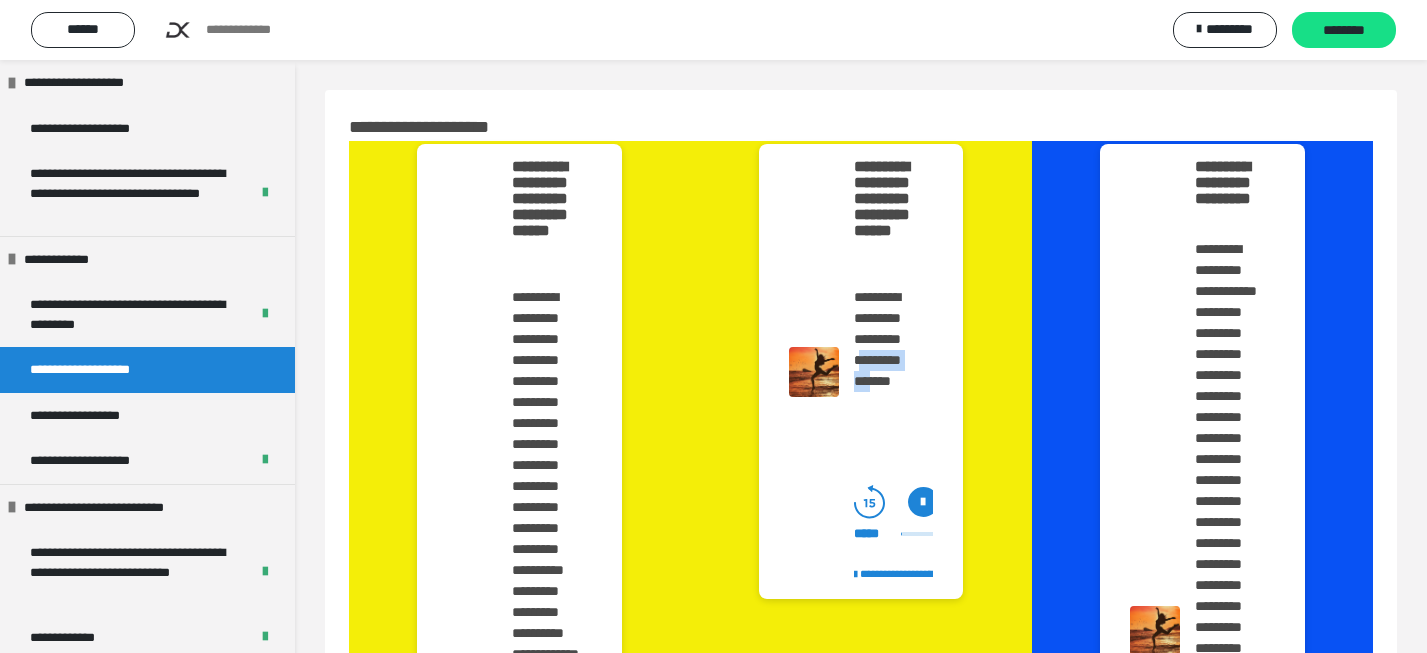drag, startPoint x: 856, startPoint y: 403, endPoint x: 898, endPoint y: 425, distance: 47.41308 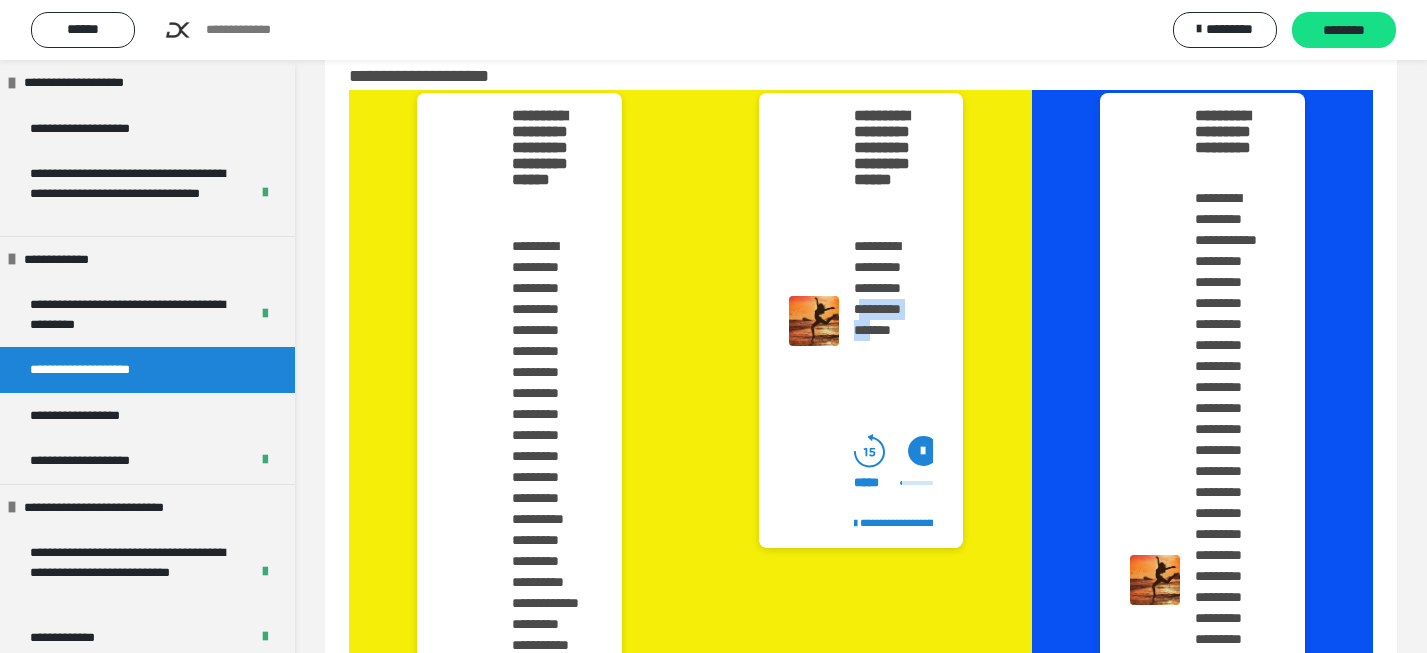 scroll, scrollTop: 54, scrollLeft: 0, axis: vertical 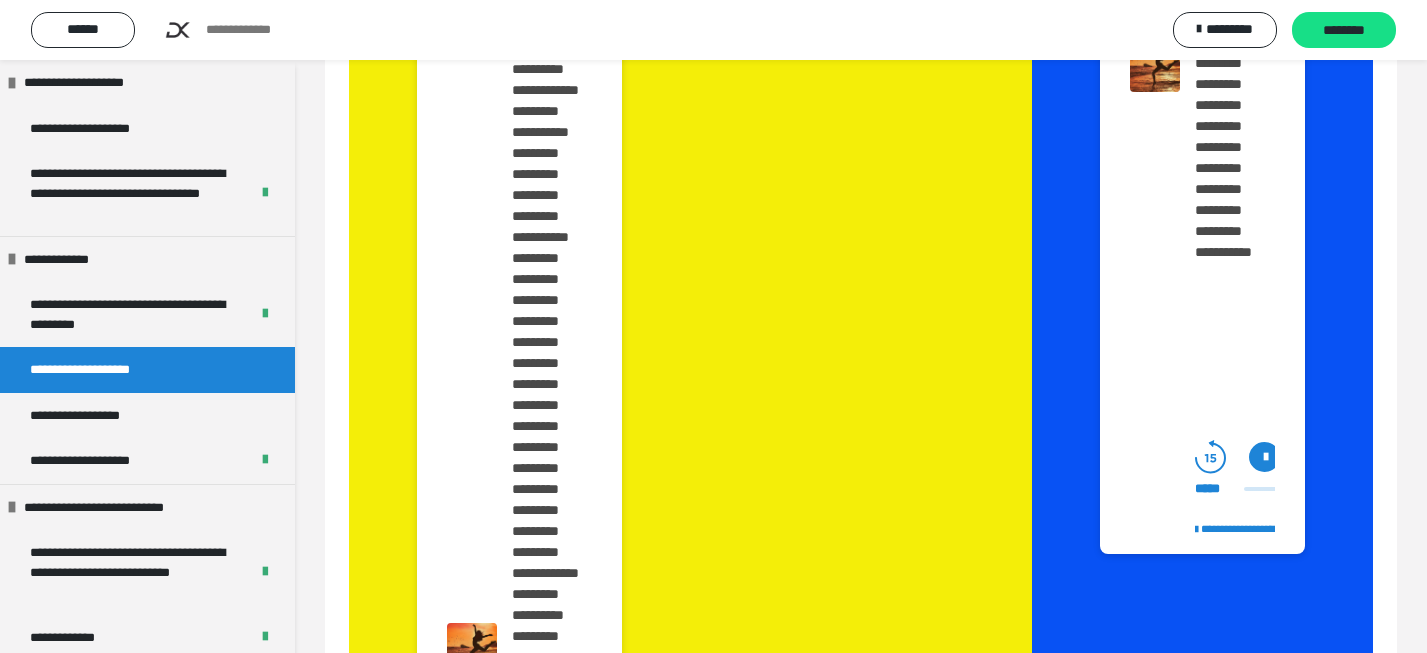 click at bounding box center [1264, 457] 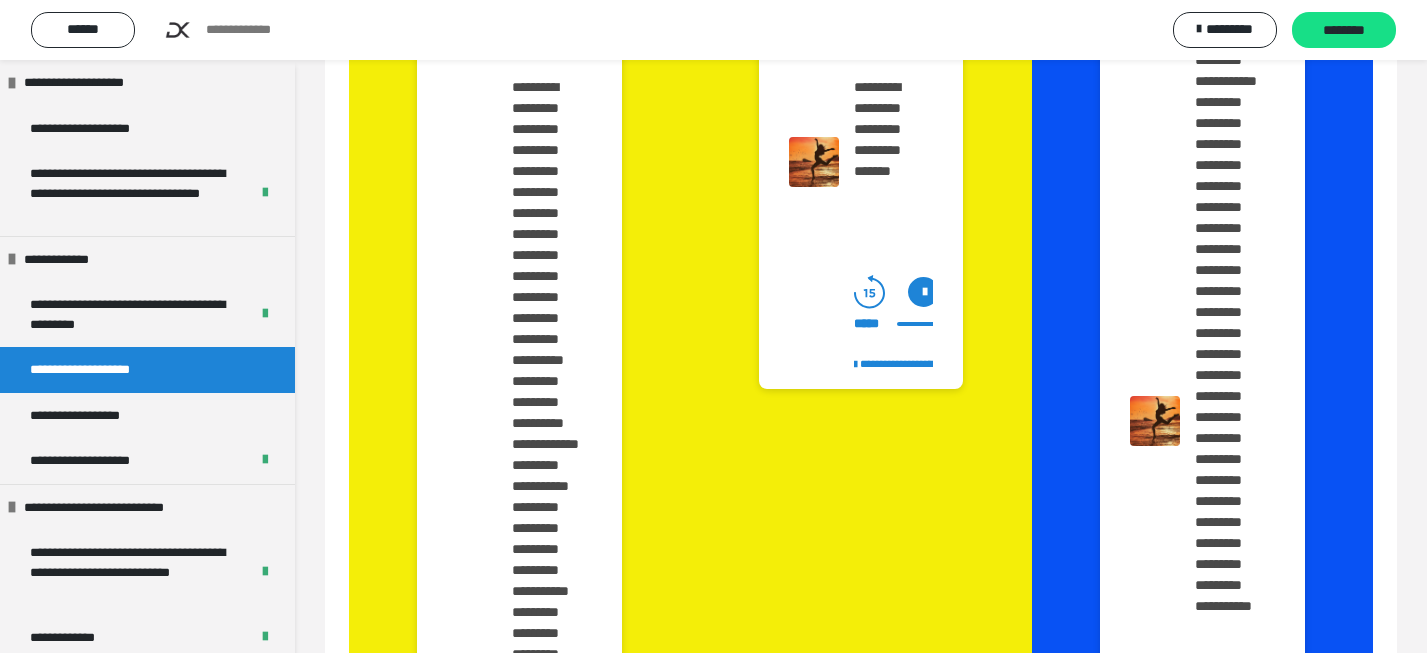 scroll, scrollTop: 0, scrollLeft: 0, axis: both 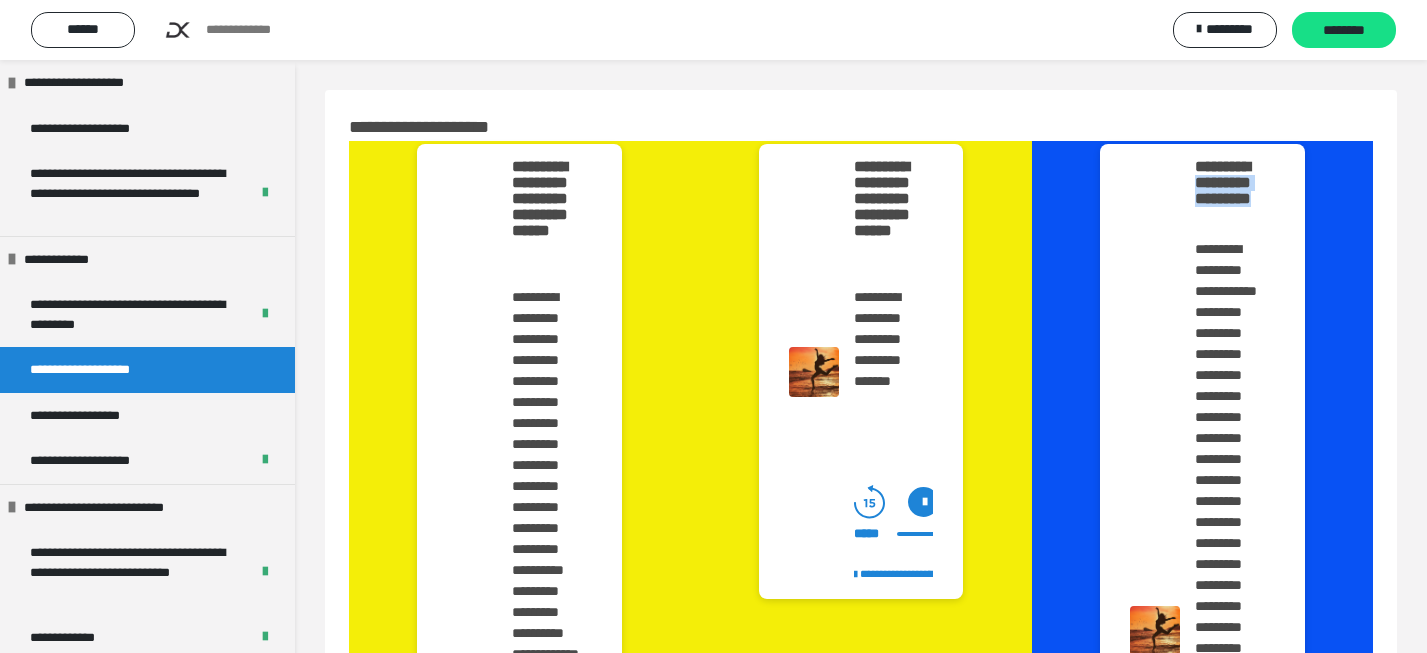 drag, startPoint x: 1197, startPoint y: 202, endPoint x: 1257, endPoint y: 225, distance: 64.25729 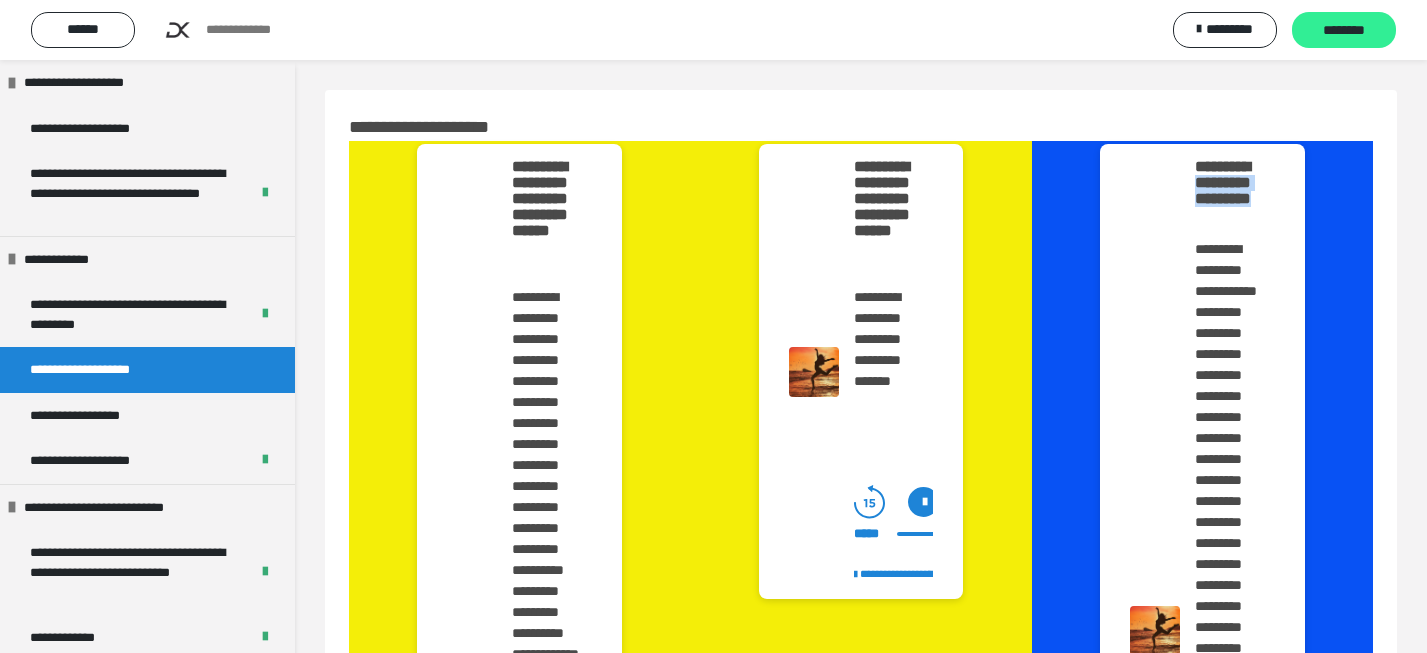 click on "********" at bounding box center (1344, 31) 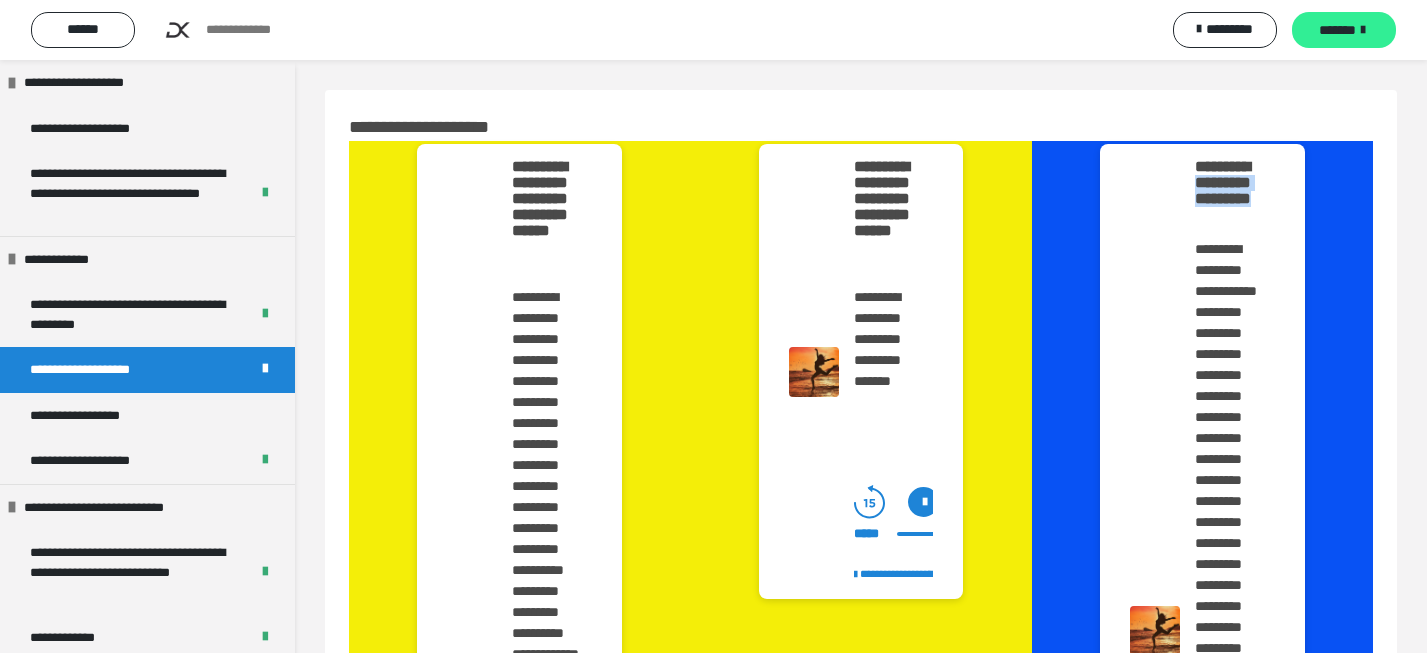 click on "*******" at bounding box center [1337, 30] 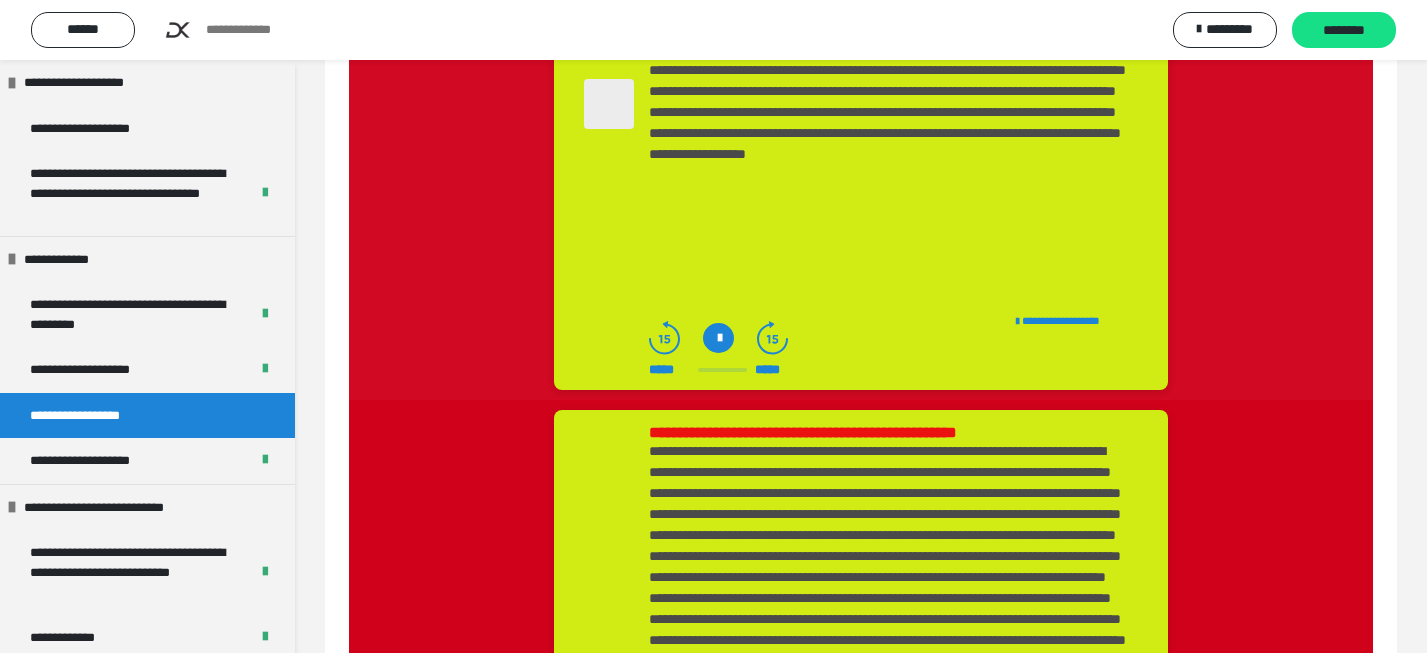 scroll, scrollTop: 0, scrollLeft: 0, axis: both 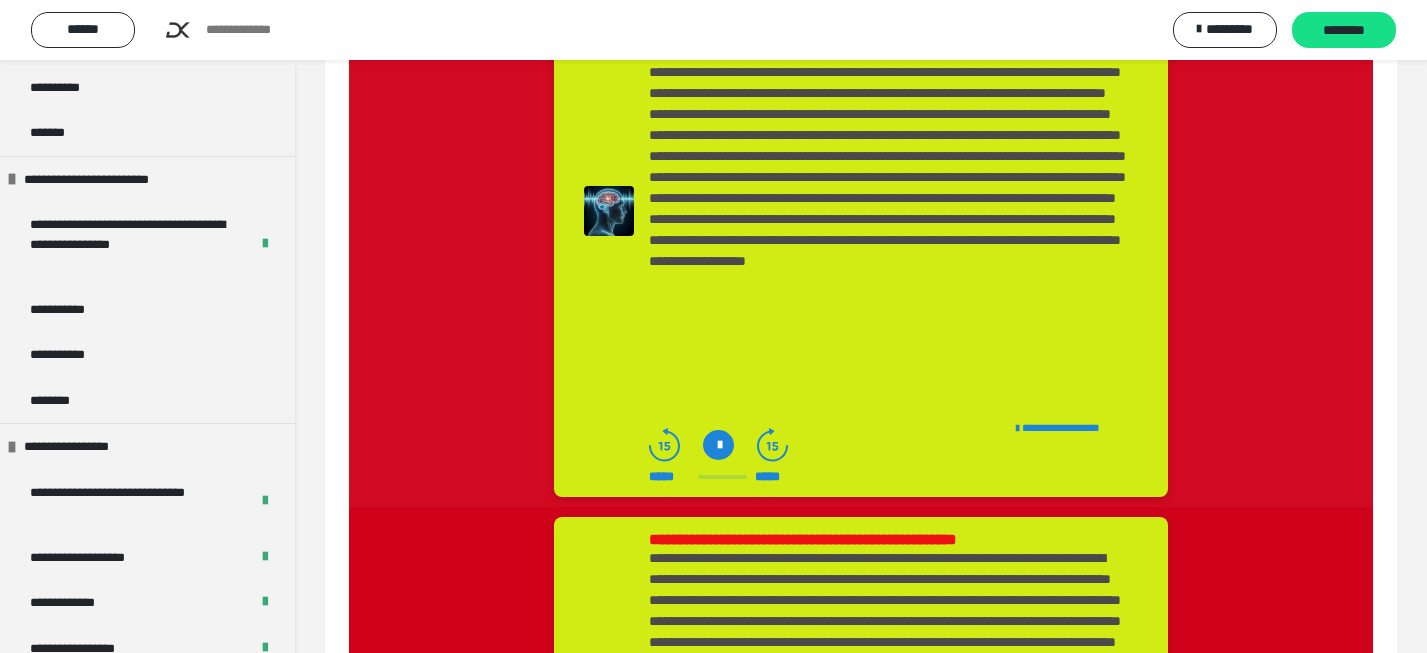 click at bounding box center (718, 445) 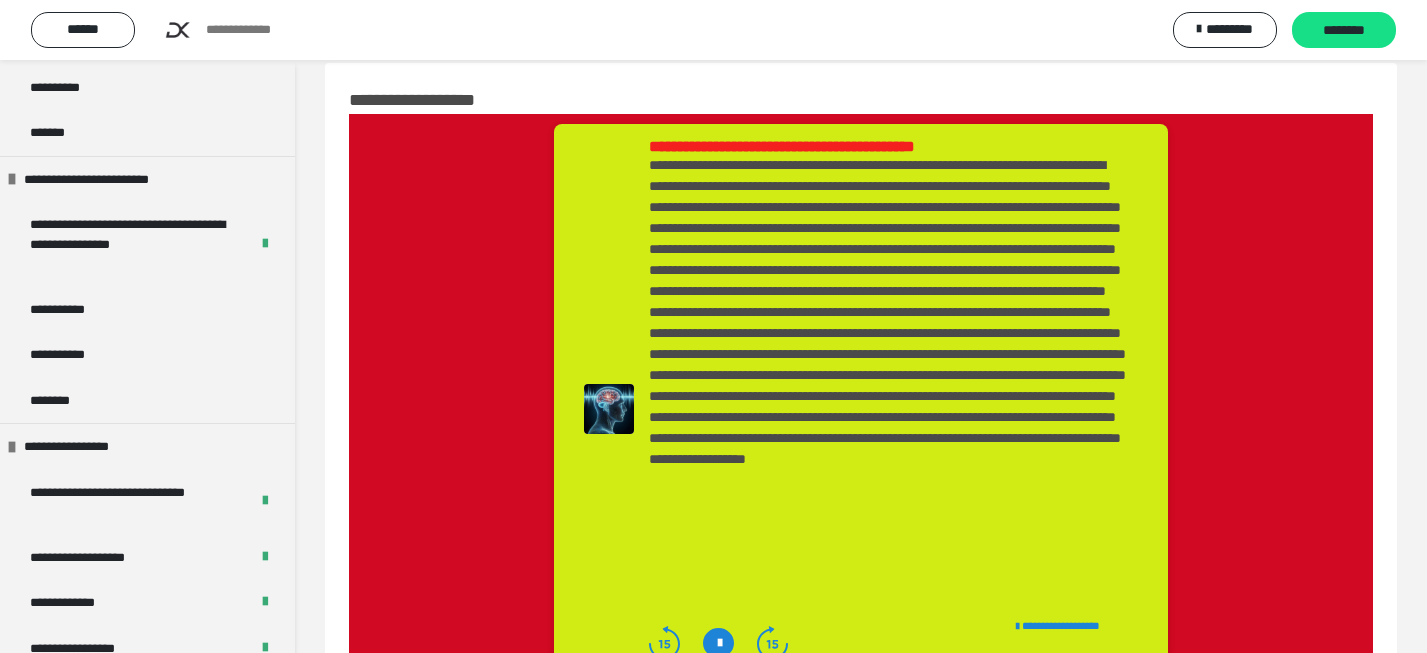 scroll, scrollTop: 0, scrollLeft: 0, axis: both 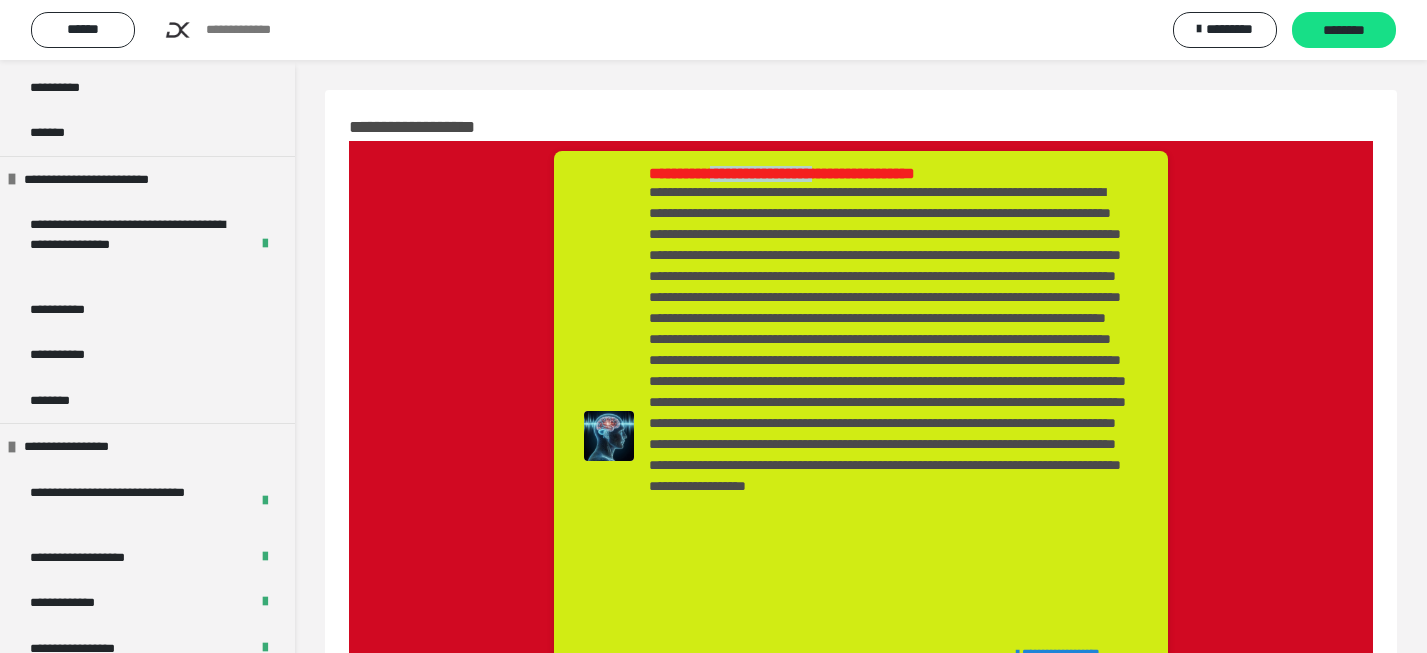 drag, startPoint x: 767, startPoint y: 170, endPoint x: 935, endPoint y: 168, distance: 168.0119 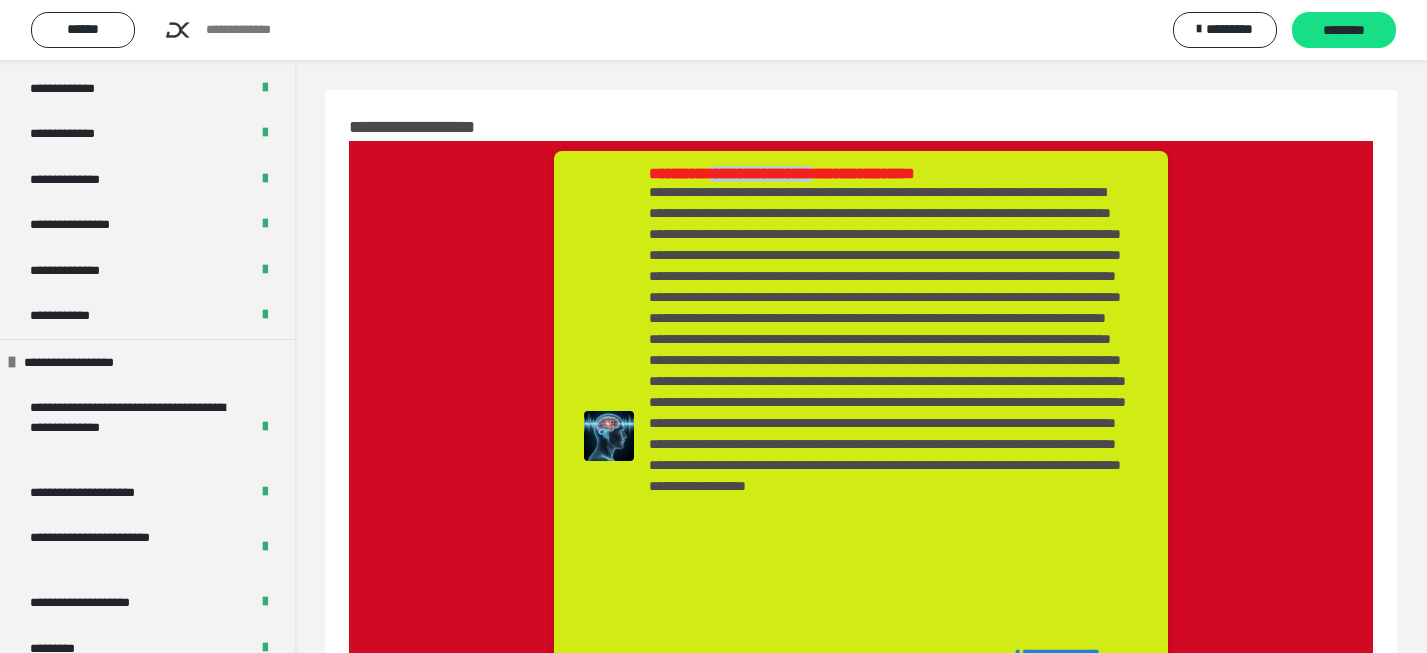 scroll, scrollTop: 0, scrollLeft: 0, axis: both 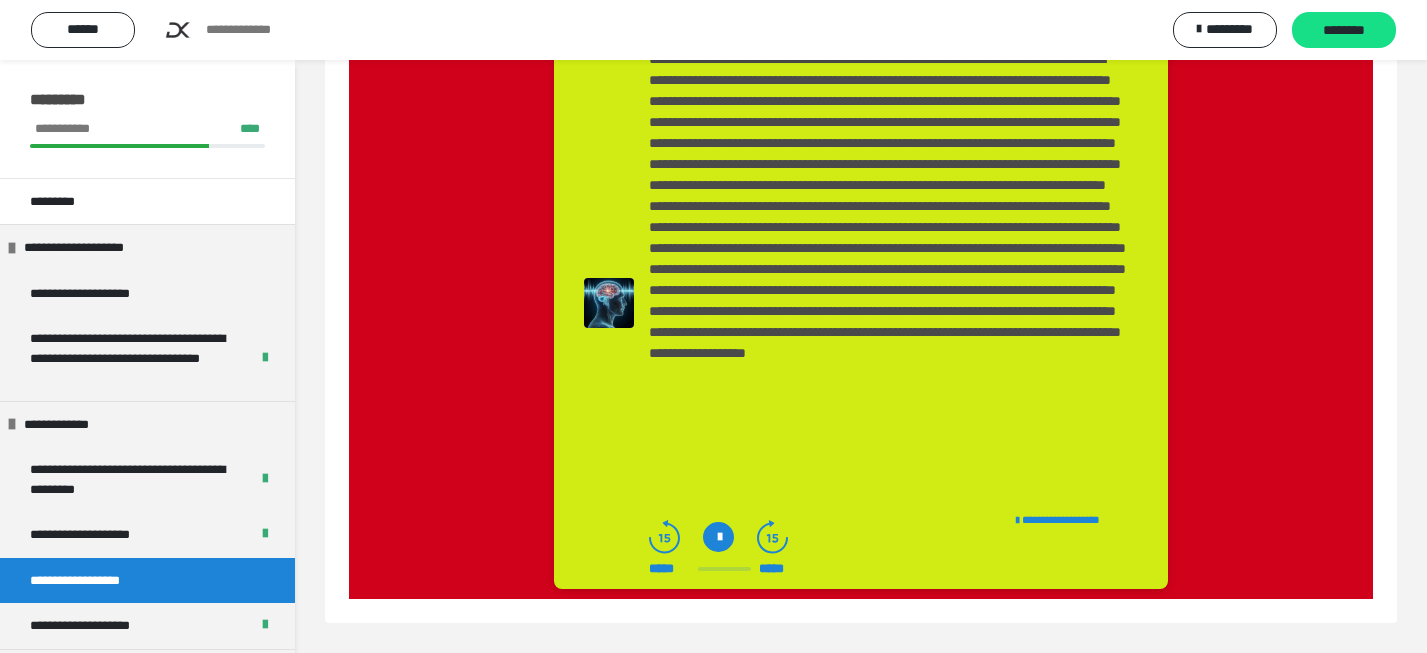 click at bounding box center [718, 537] 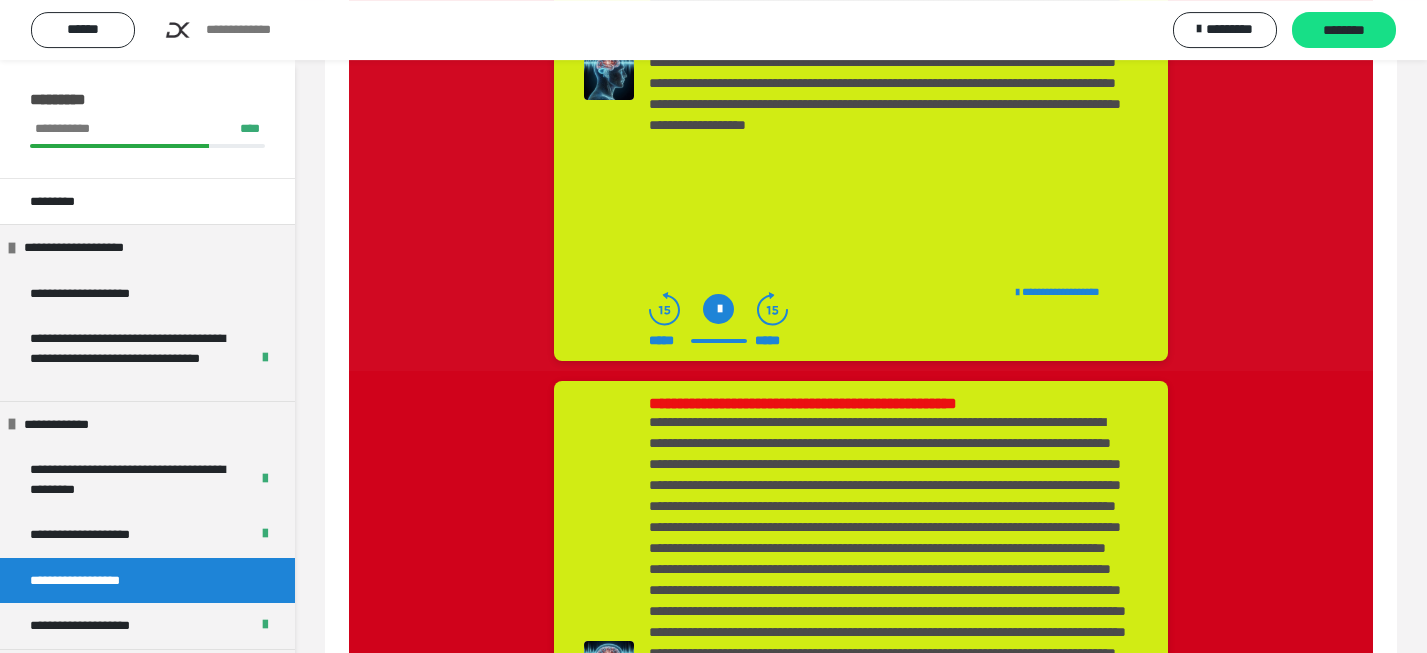 scroll, scrollTop: 362, scrollLeft: 0, axis: vertical 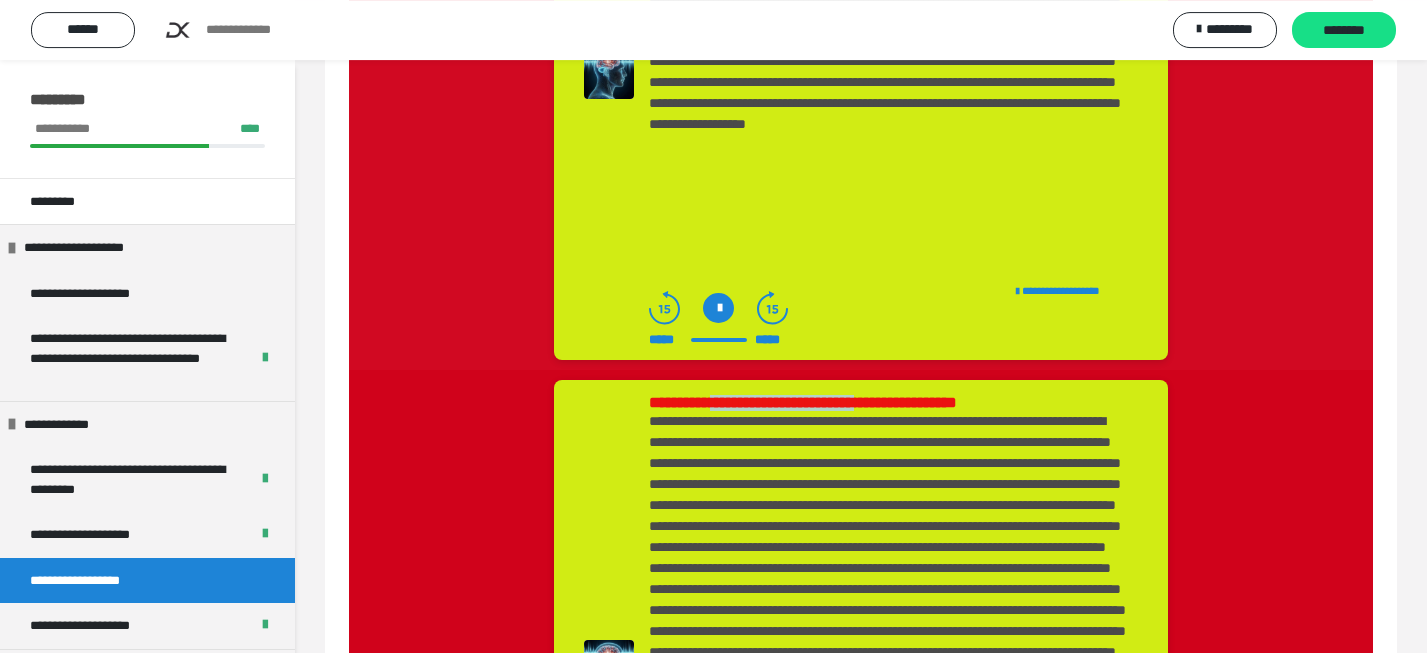 drag, startPoint x: 764, startPoint y: 401, endPoint x: 977, endPoint y: 405, distance: 213.03755 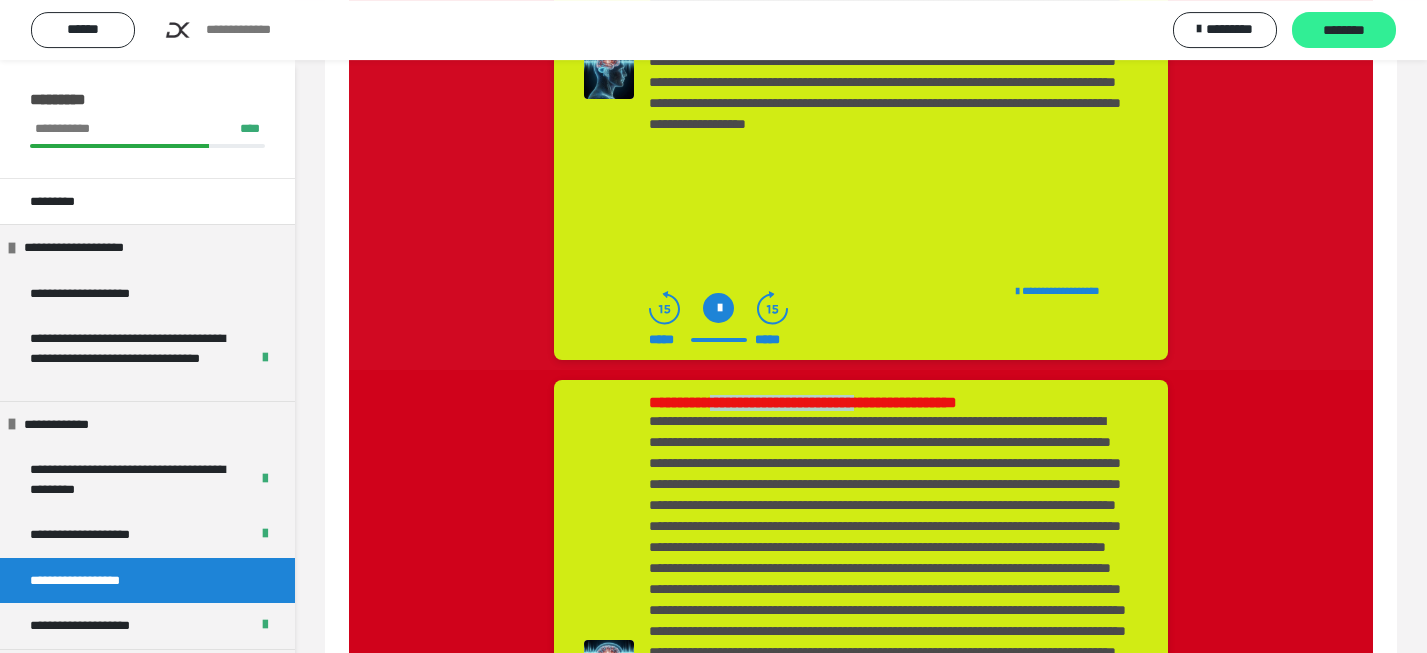 click on "********" at bounding box center [1344, 31] 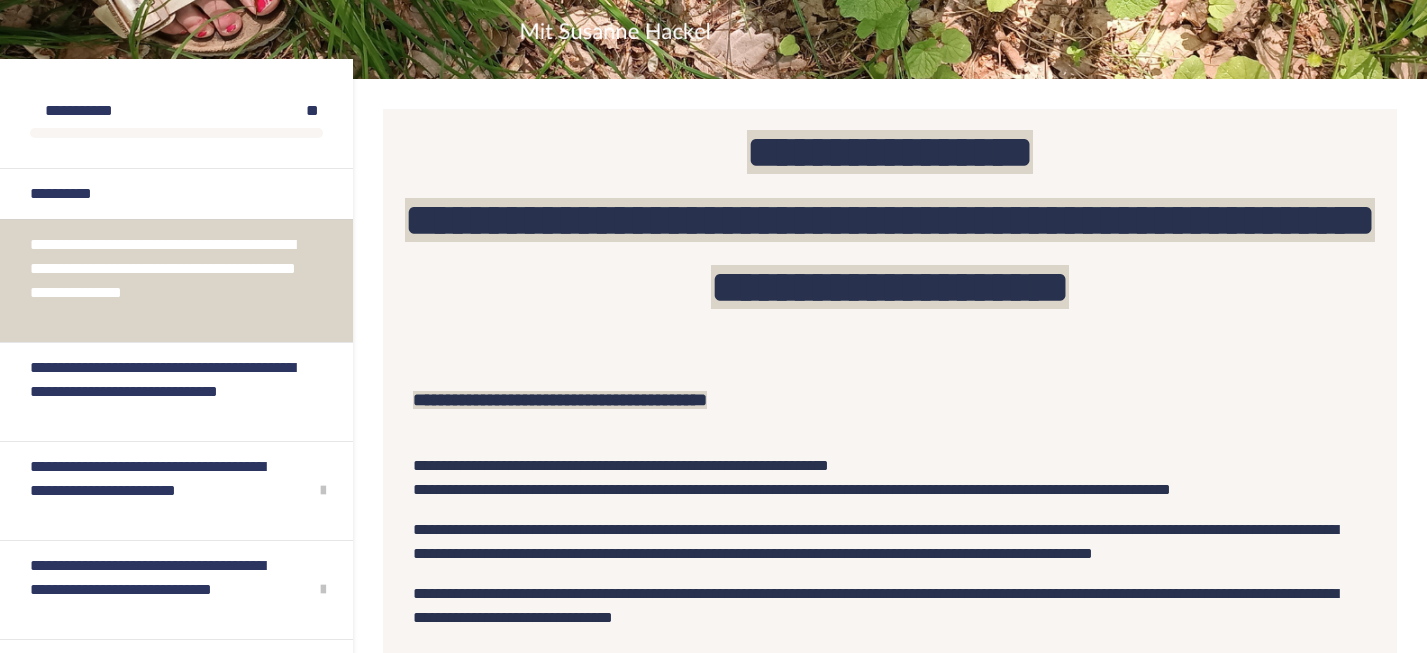 scroll, scrollTop: 203, scrollLeft: 0, axis: vertical 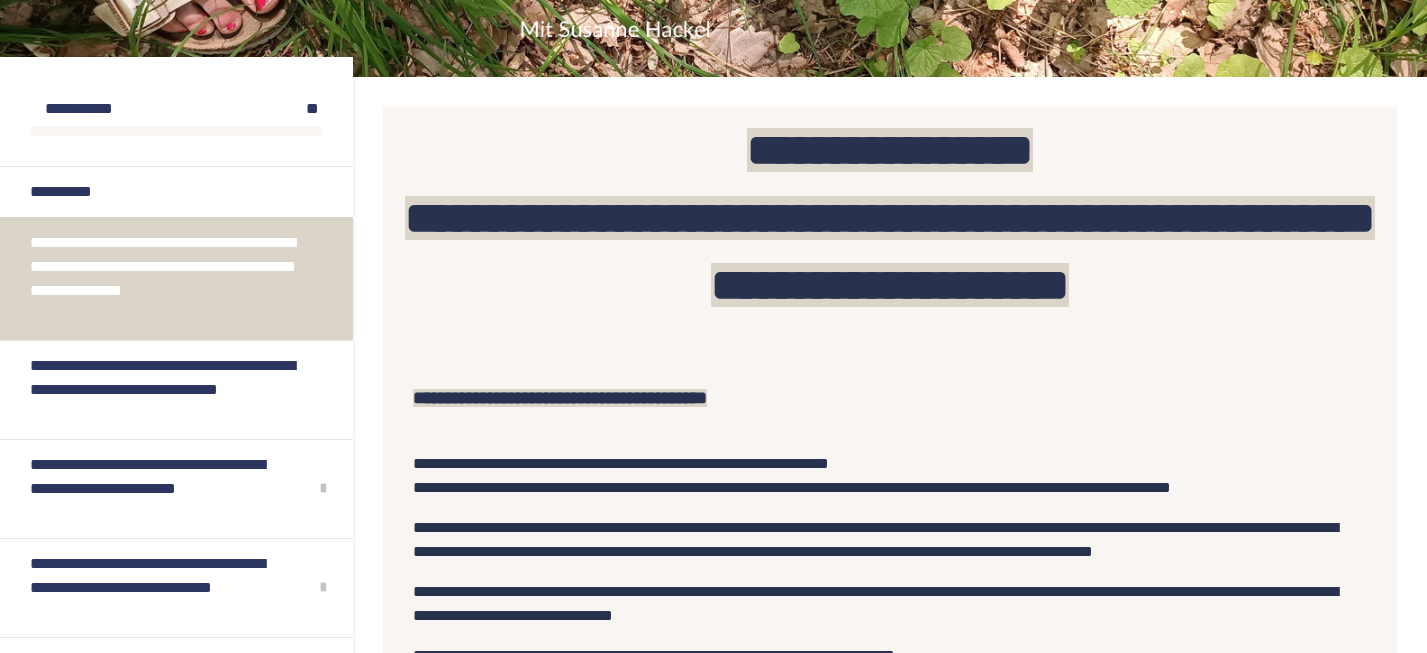 click on "**********" at bounding box center [161, 489] 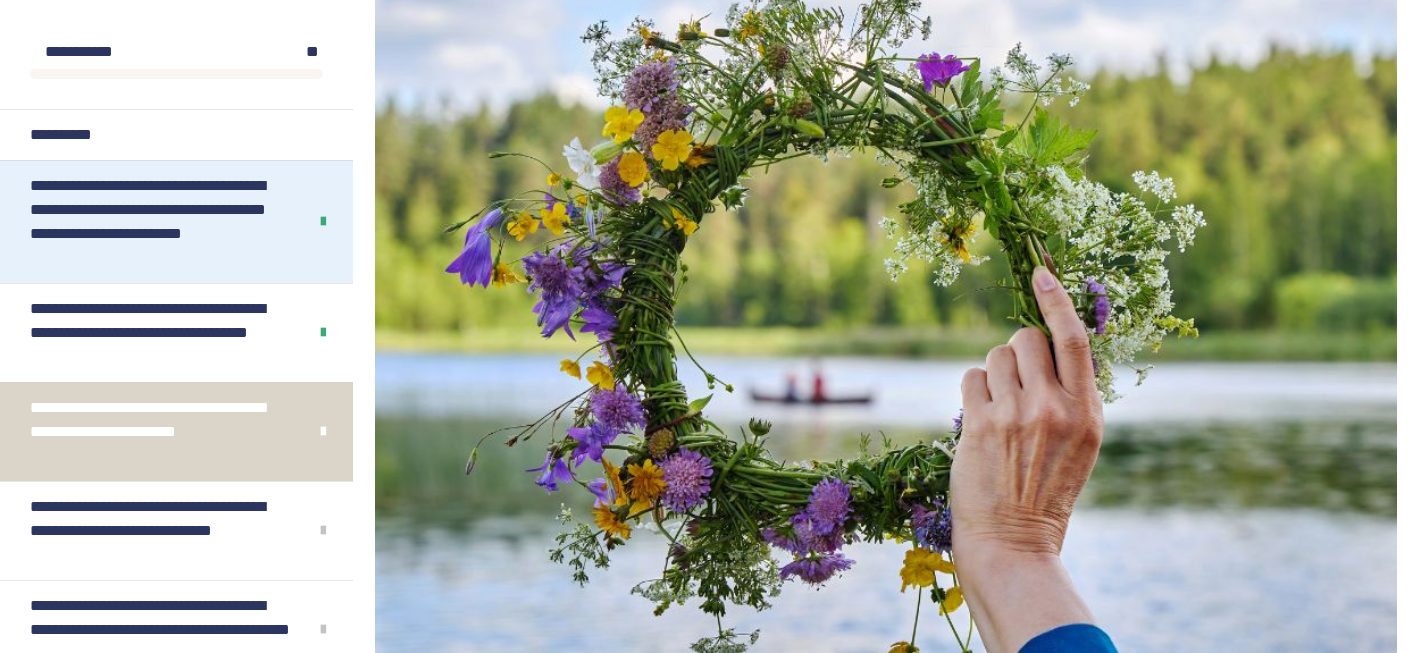 scroll, scrollTop: 417, scrollLeft: 0, axis: vertical 